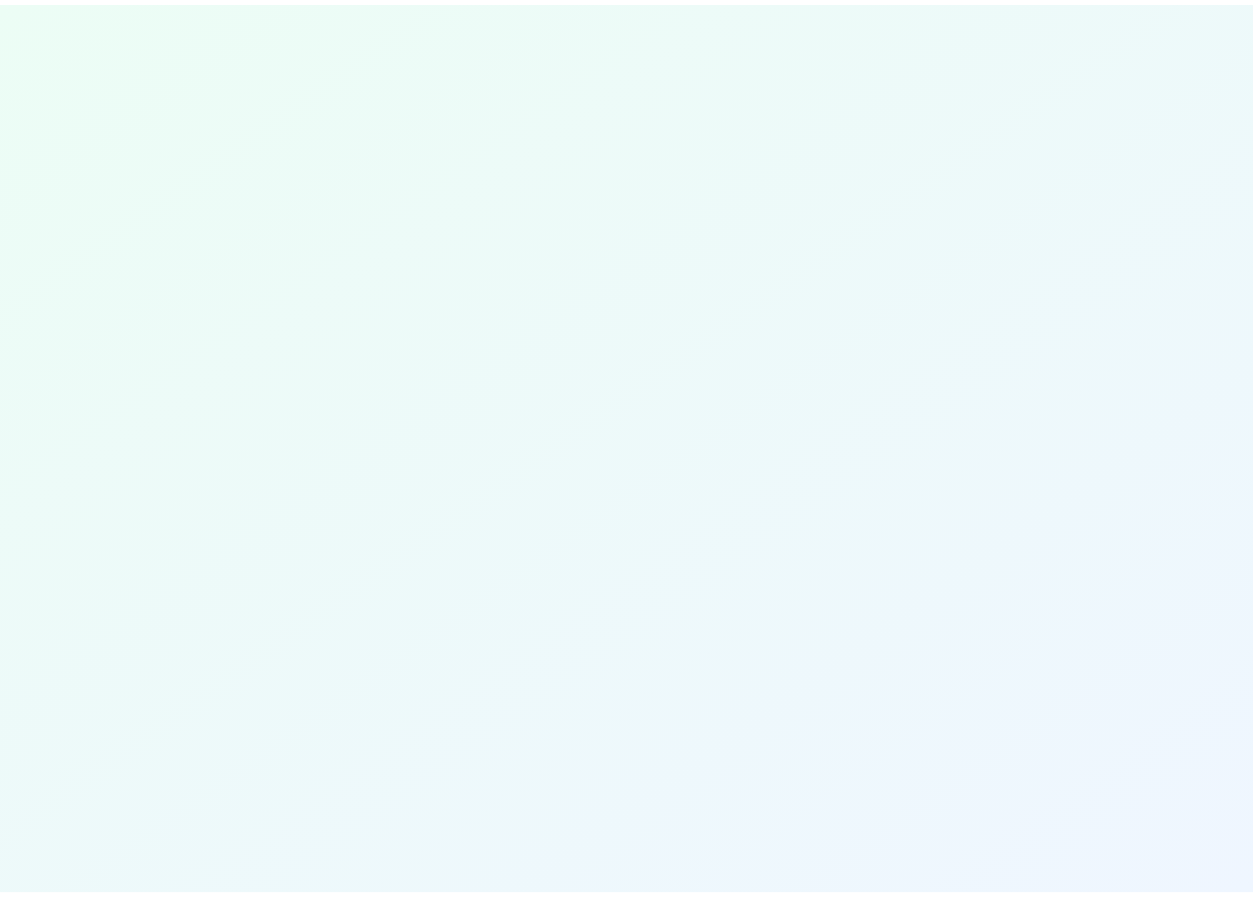 scroll, scrollTop: 0, scrollLeft: 0, axis: both 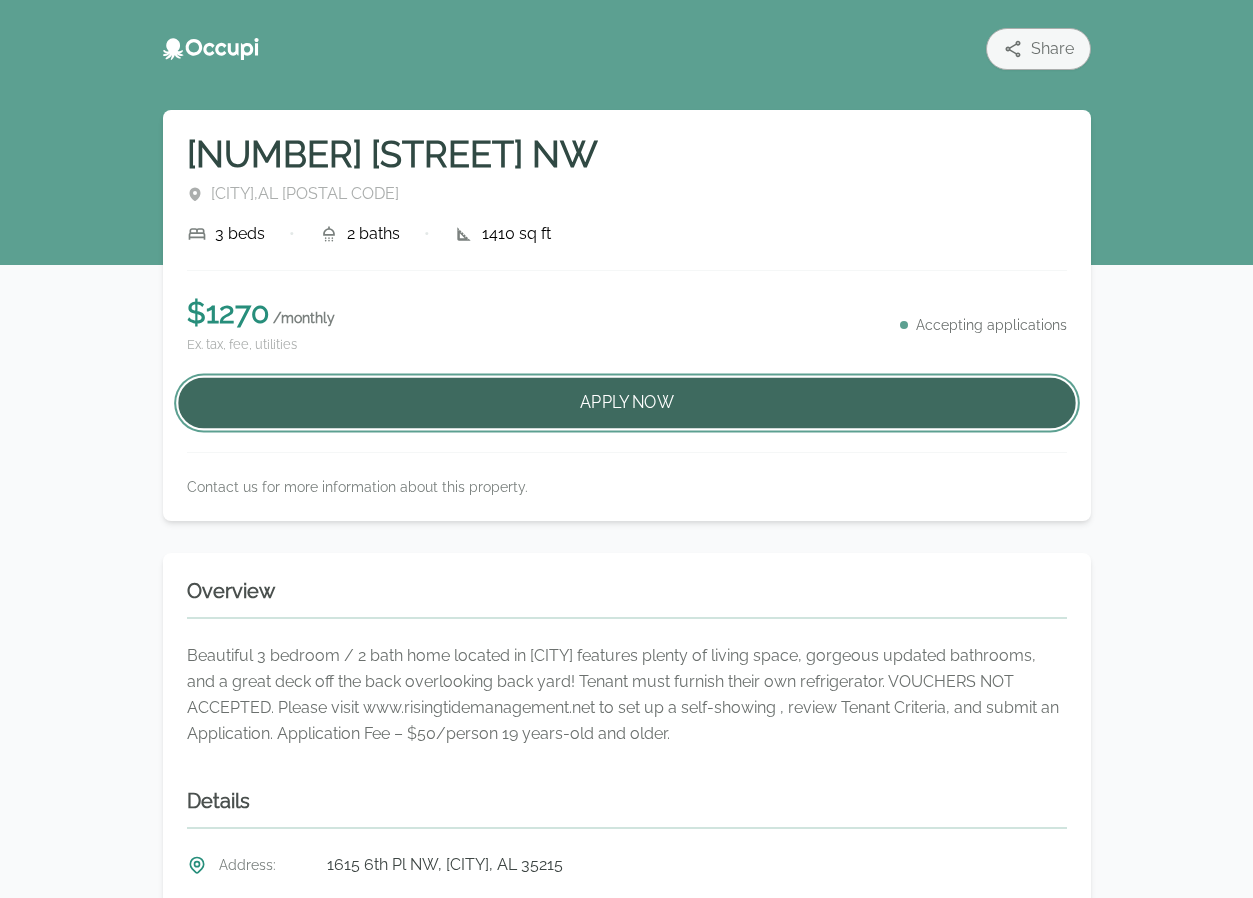 click on "Apply Now" at bounding box center [627, 403] 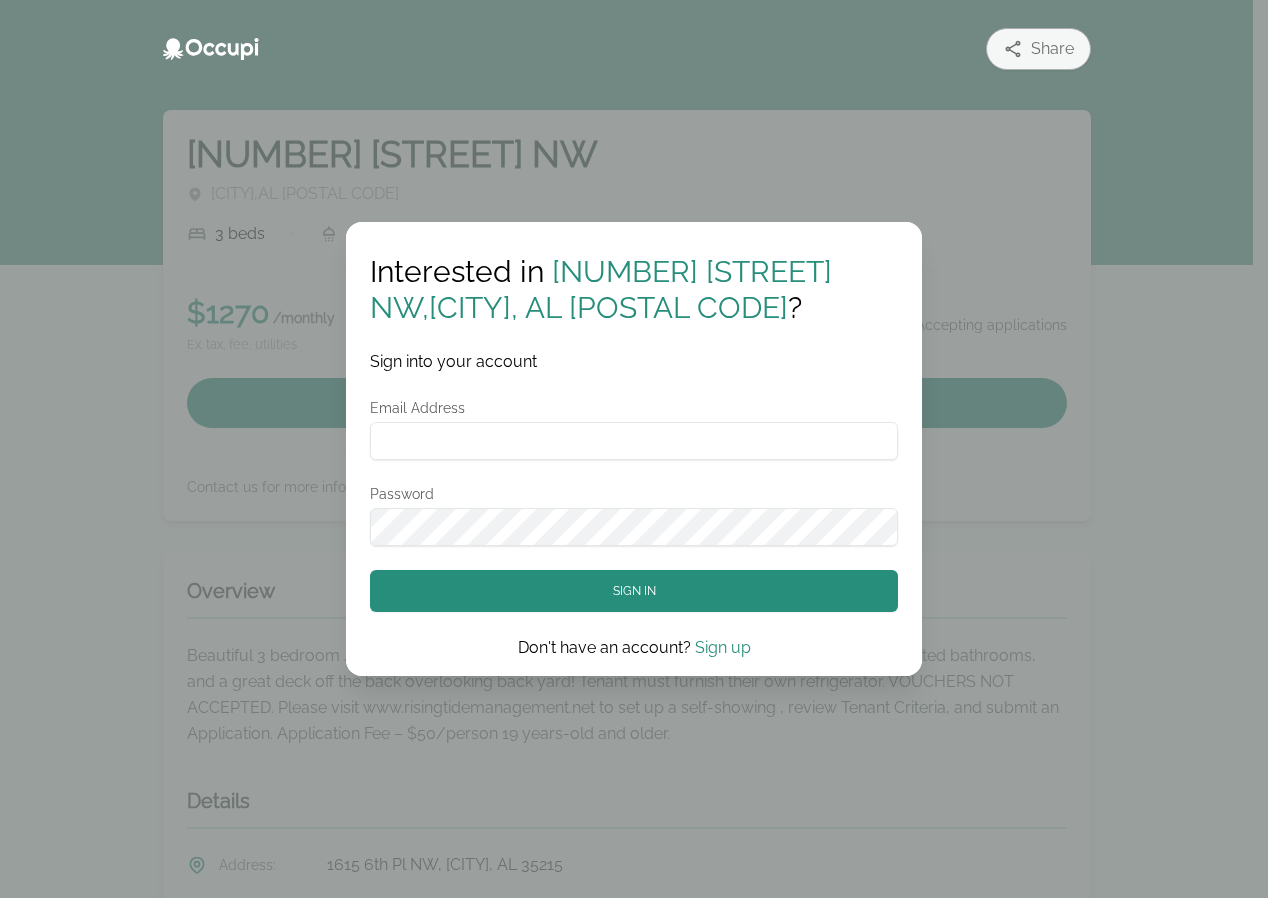click on "Sign up" at bounding box center (723, 647) 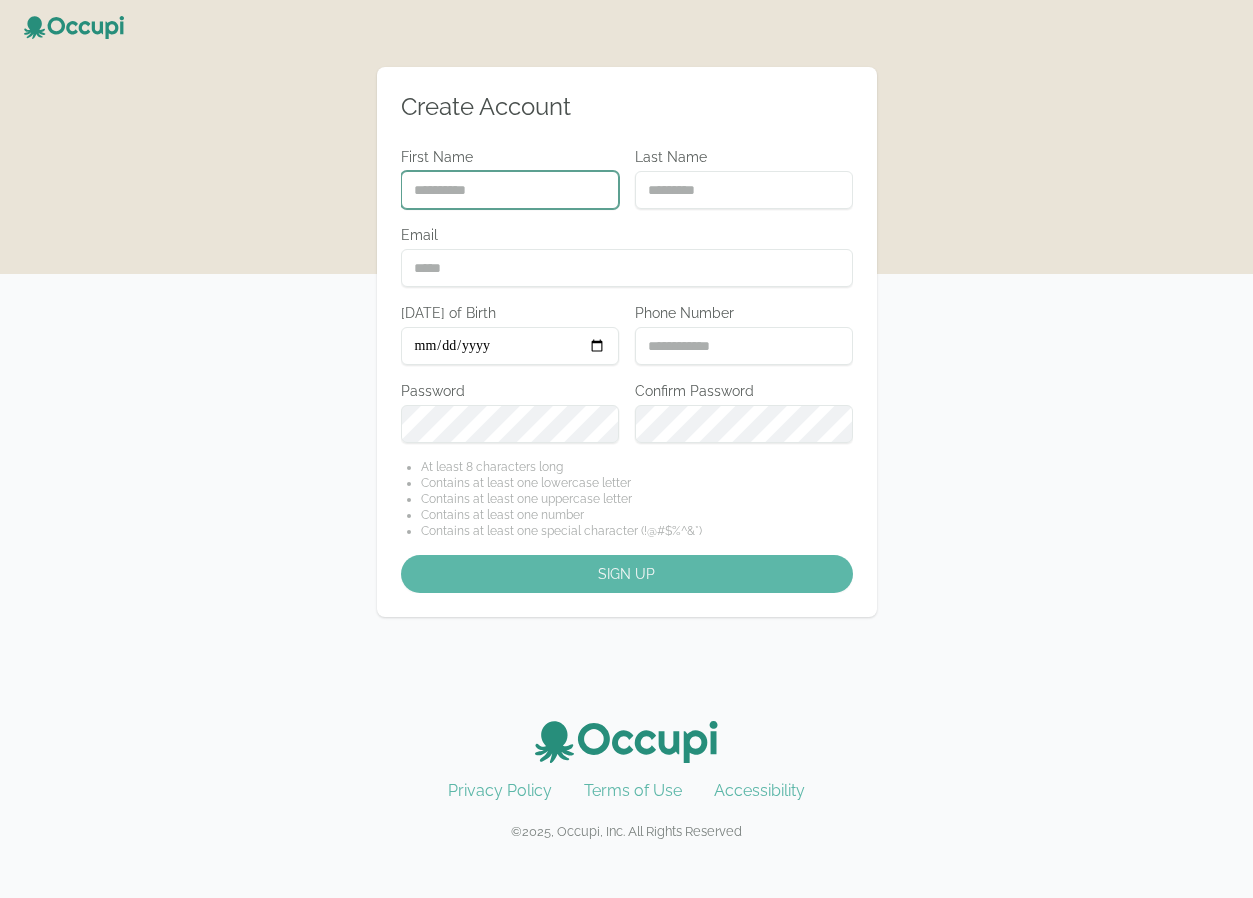 click on "First Name" at bounding box center (510, 190) 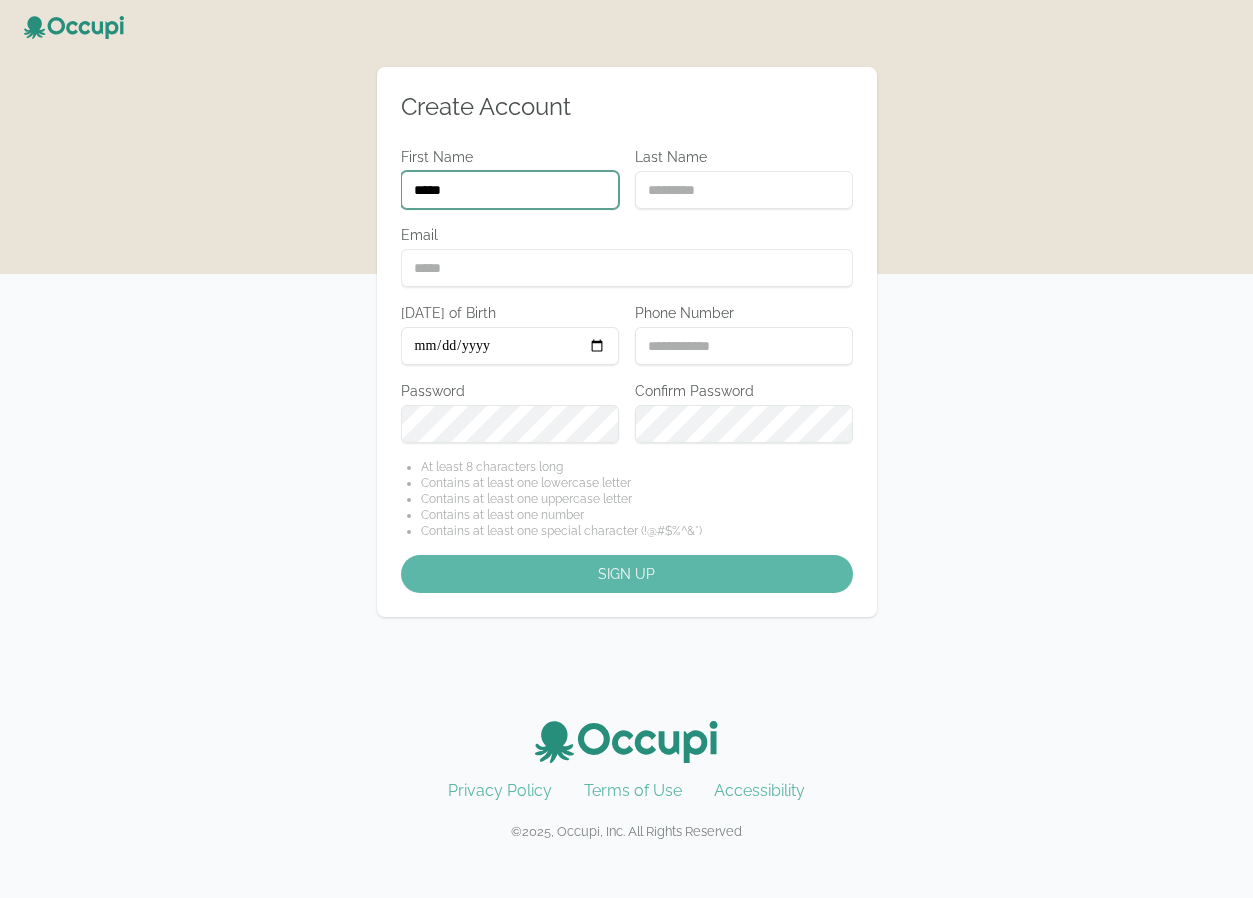 type on "*****" 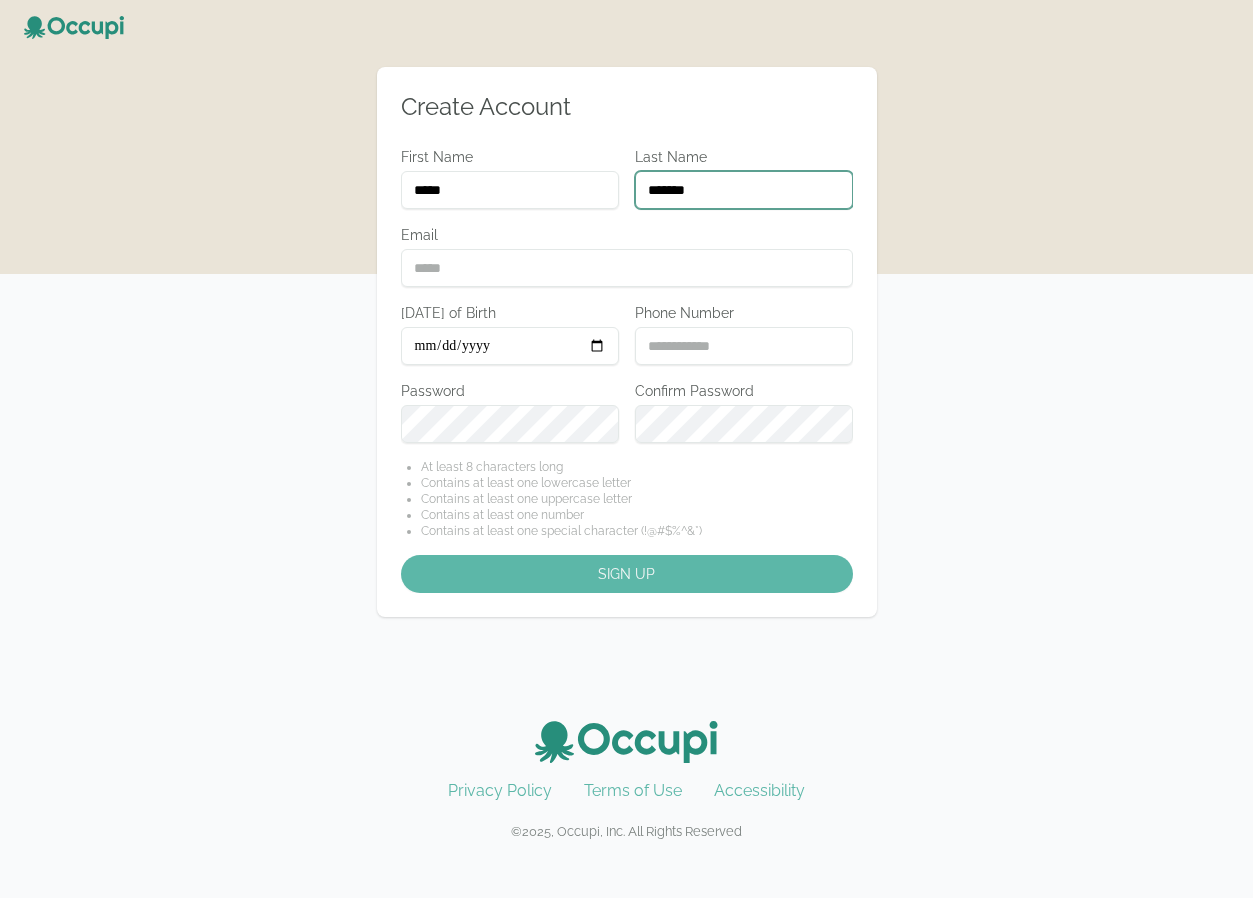 type on "*******" 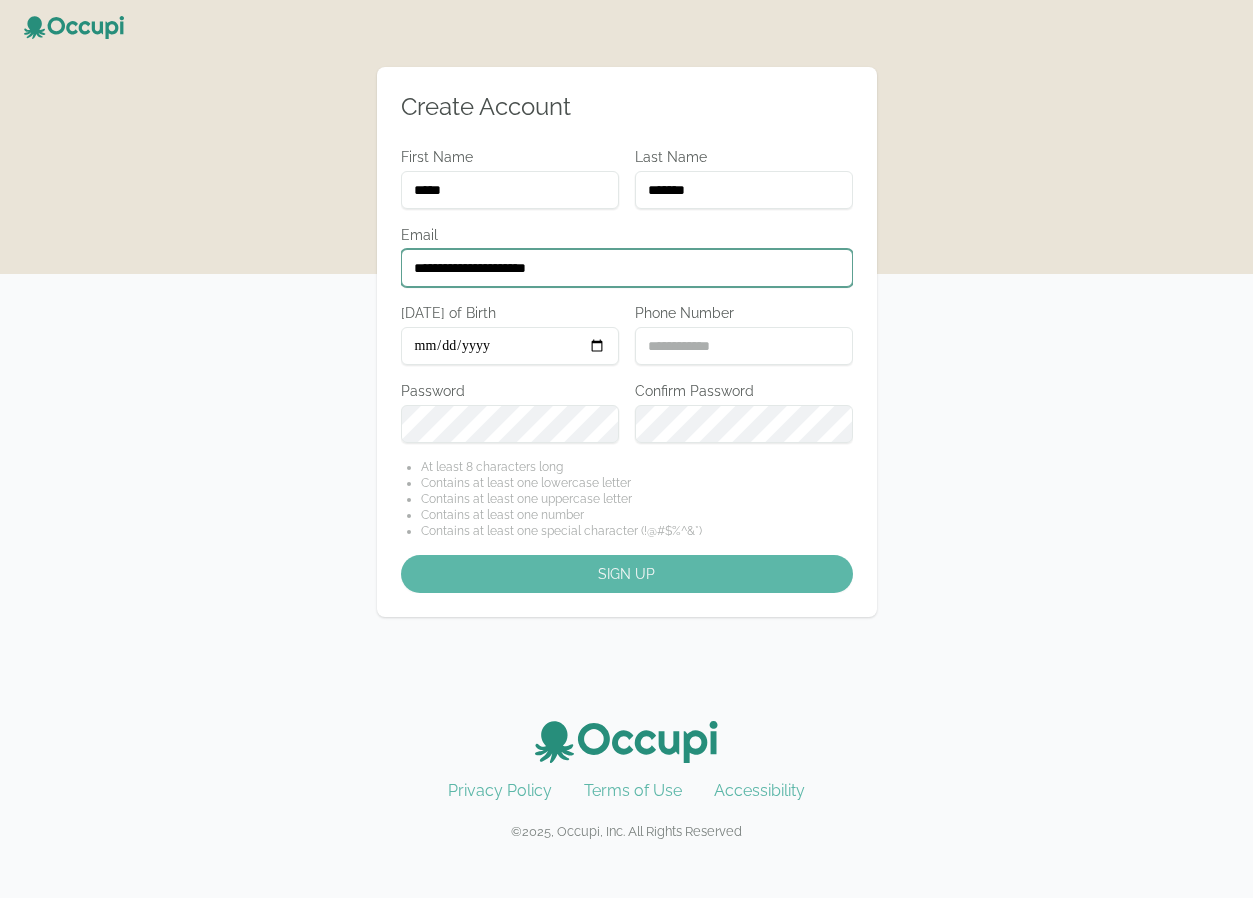 type on "**********" 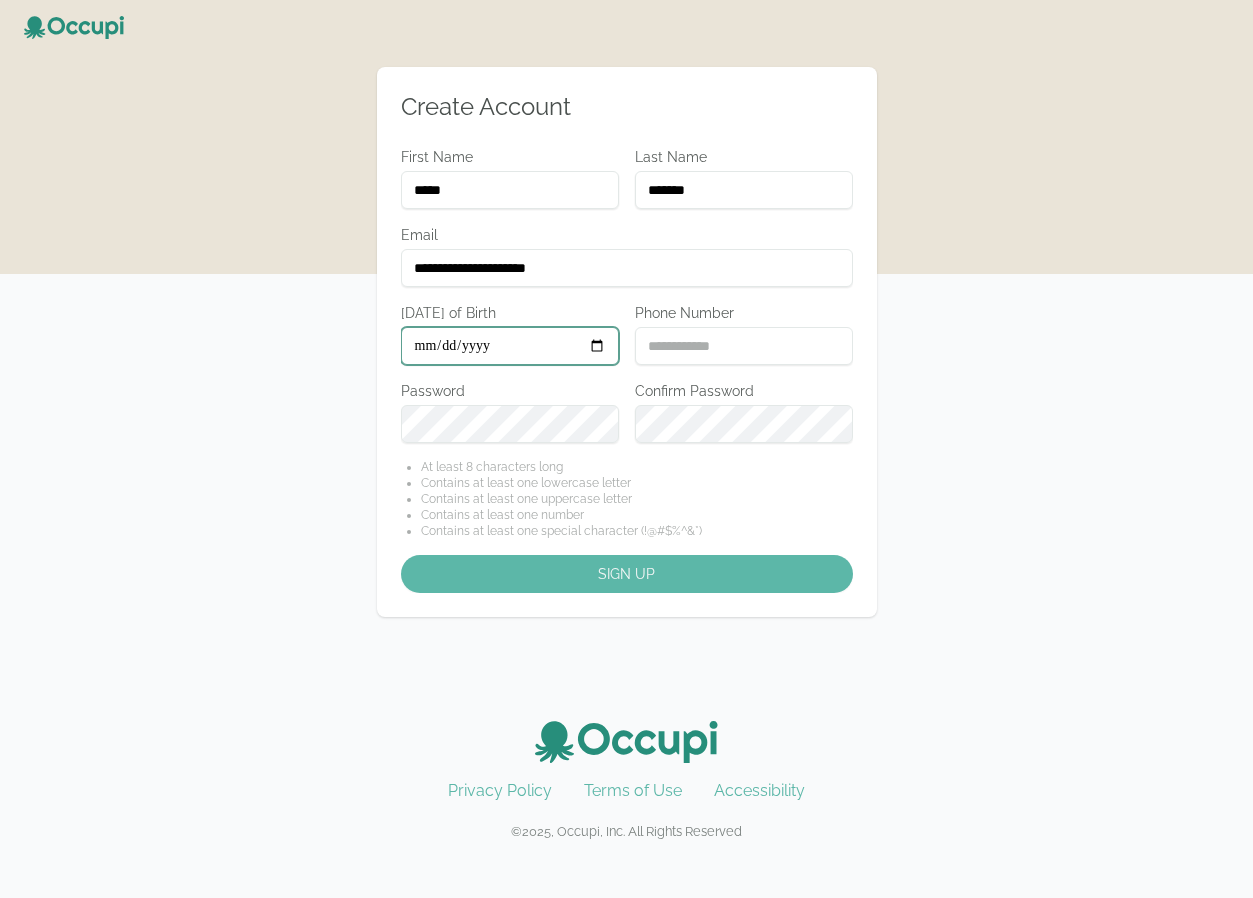 type on "**********" 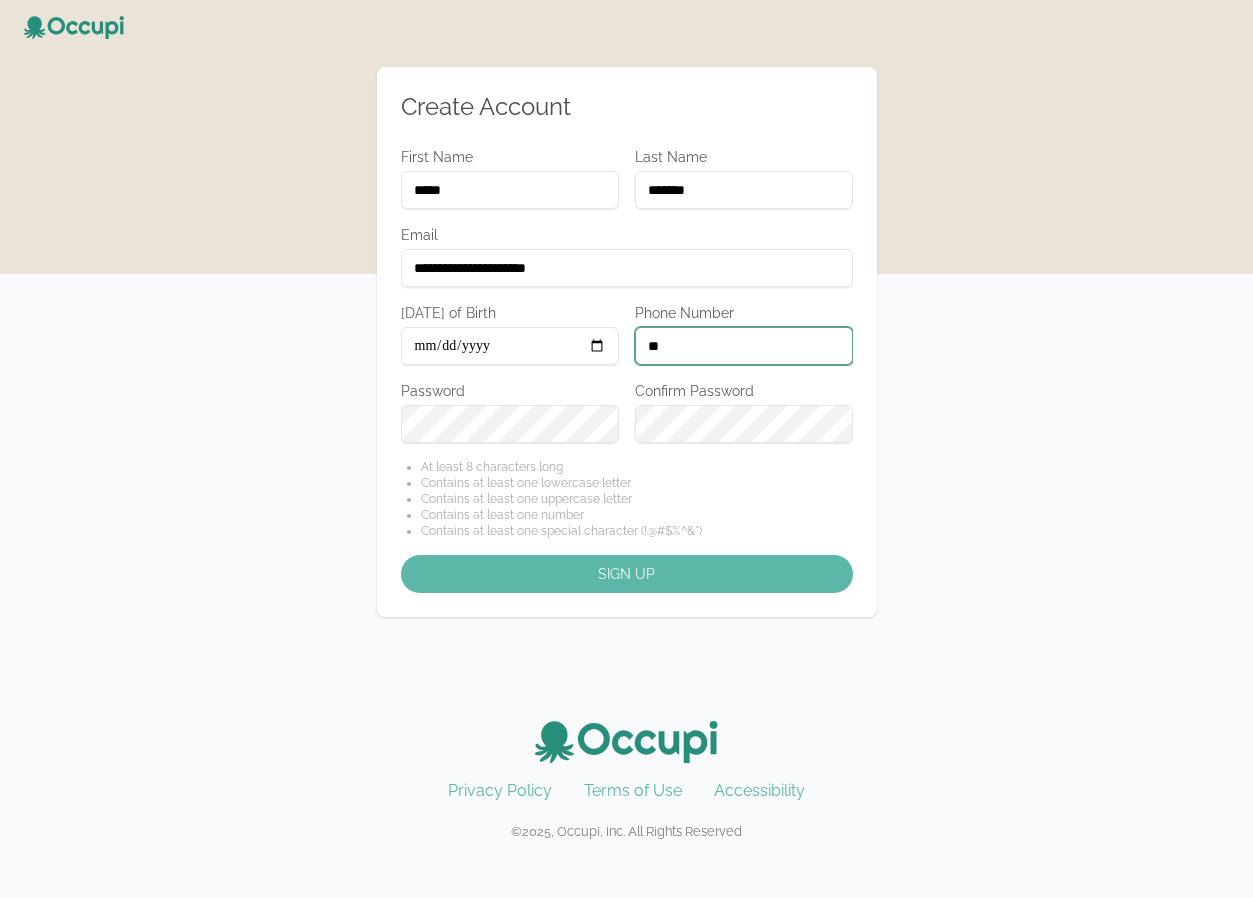 type on "*" 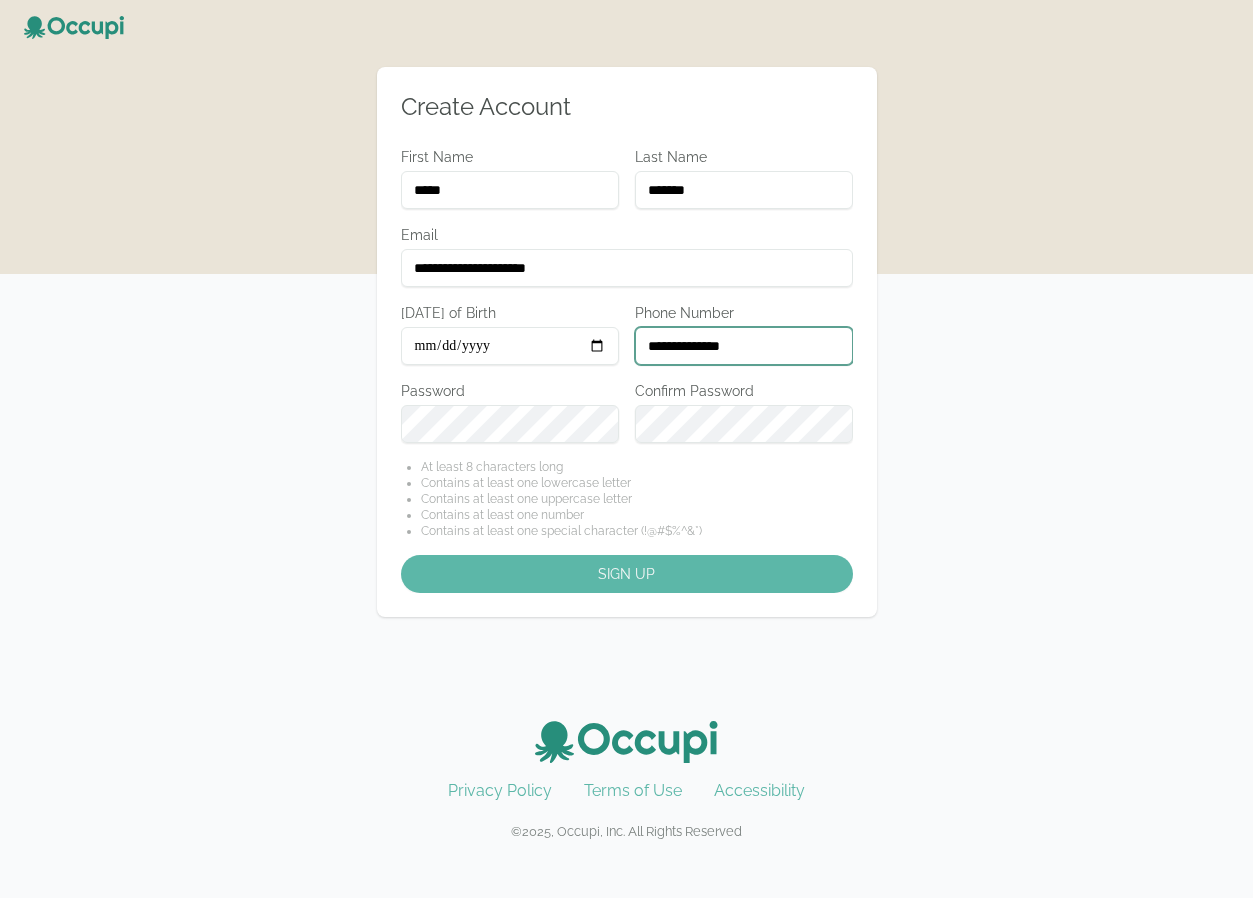 type on "**********" 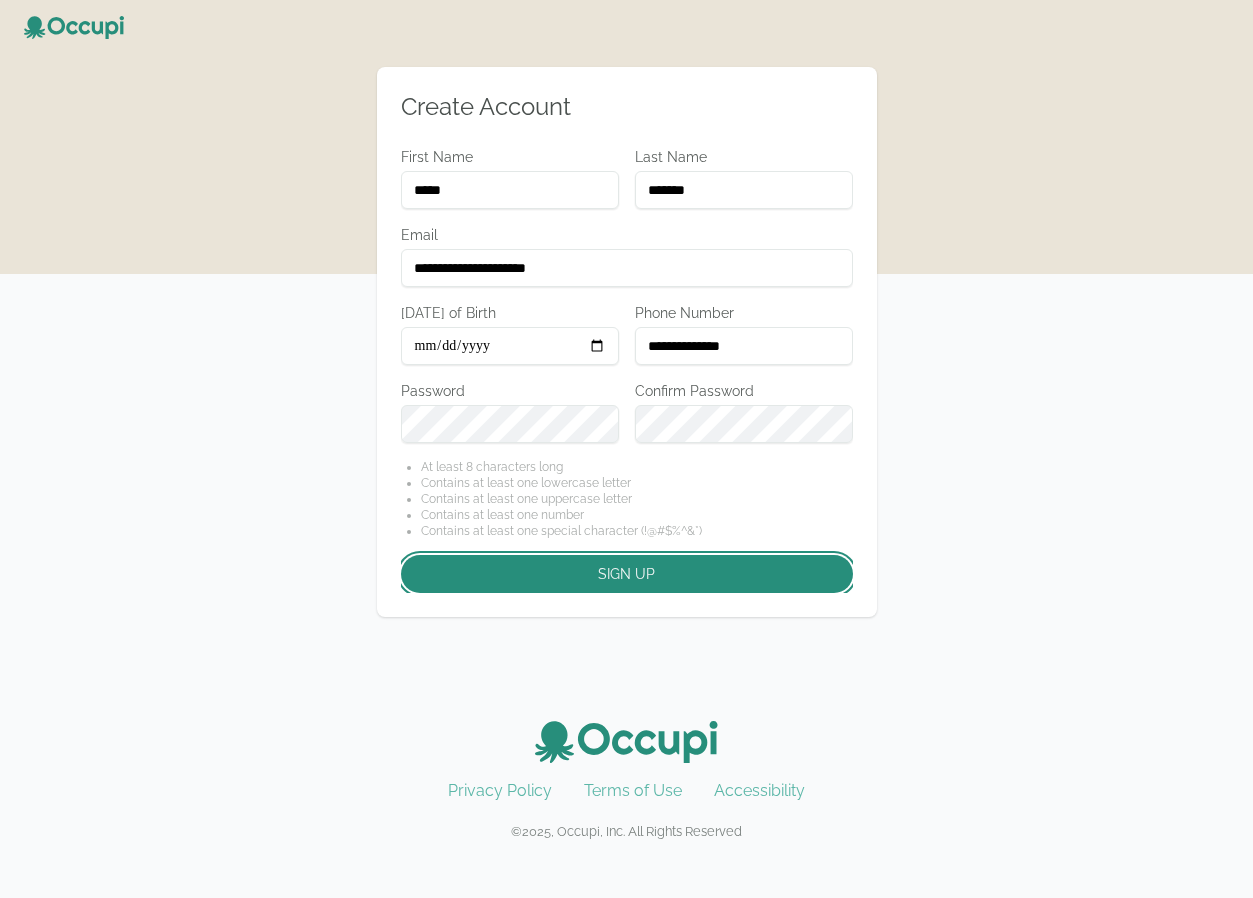click on "Sign up" at bounding box center [627, 574] 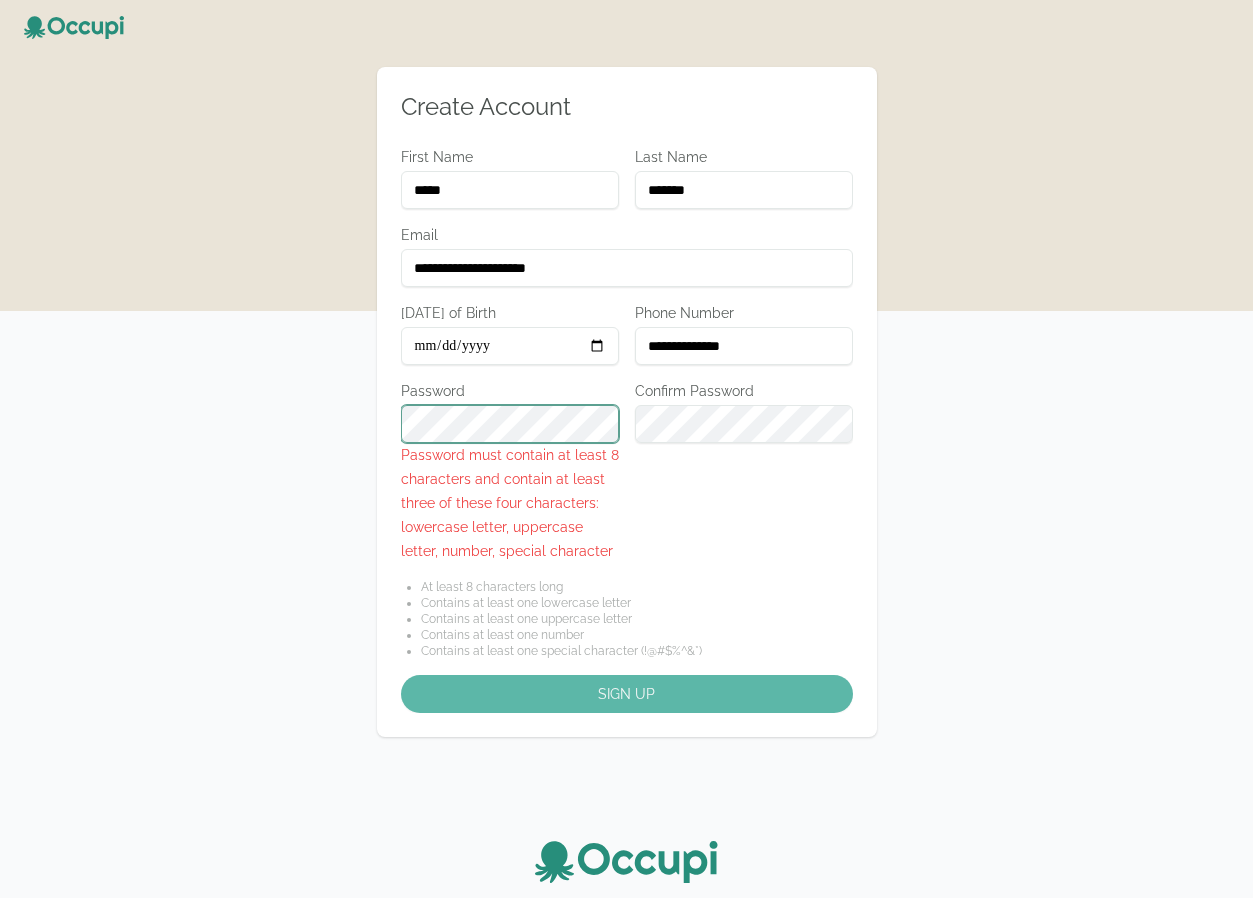 click on "Create Account First Name [NAME] Last Name [NAME] Email [EMAIL] Date of Birth [DATE] Phone Number [PHONE] Password Password must contain at least 8 characters and contain at least three of these four characters: lowercase letter, uppercase letter, number, special character Confirm Password At least 8 characters long Contains at least one lowercase letter Contains at least one uppercase letter Contains at least one number Contains at least one special character (!@#$%^&*()) Sign up" at bounding box center [626, 426] 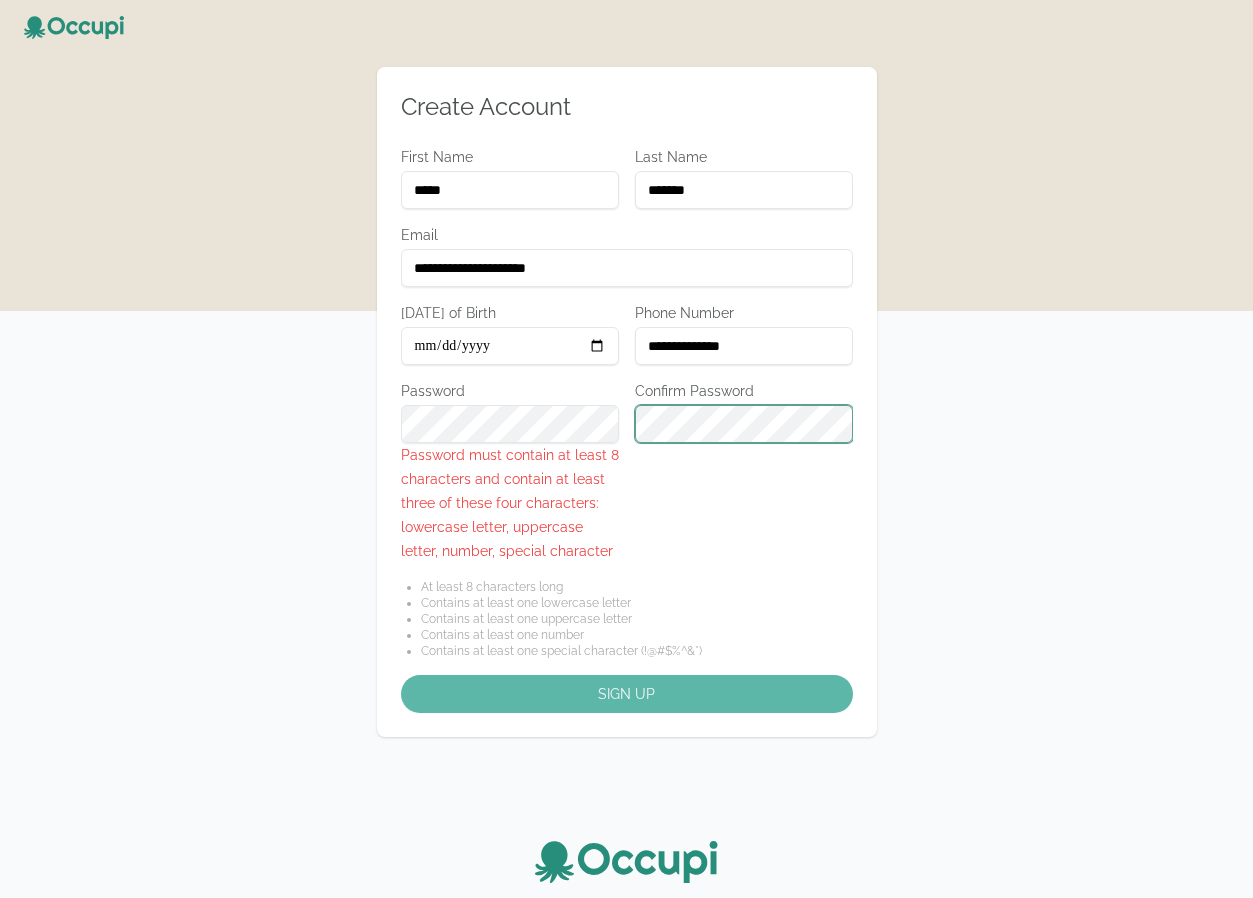 click on "Sign up" at bounding box center (627, 694) 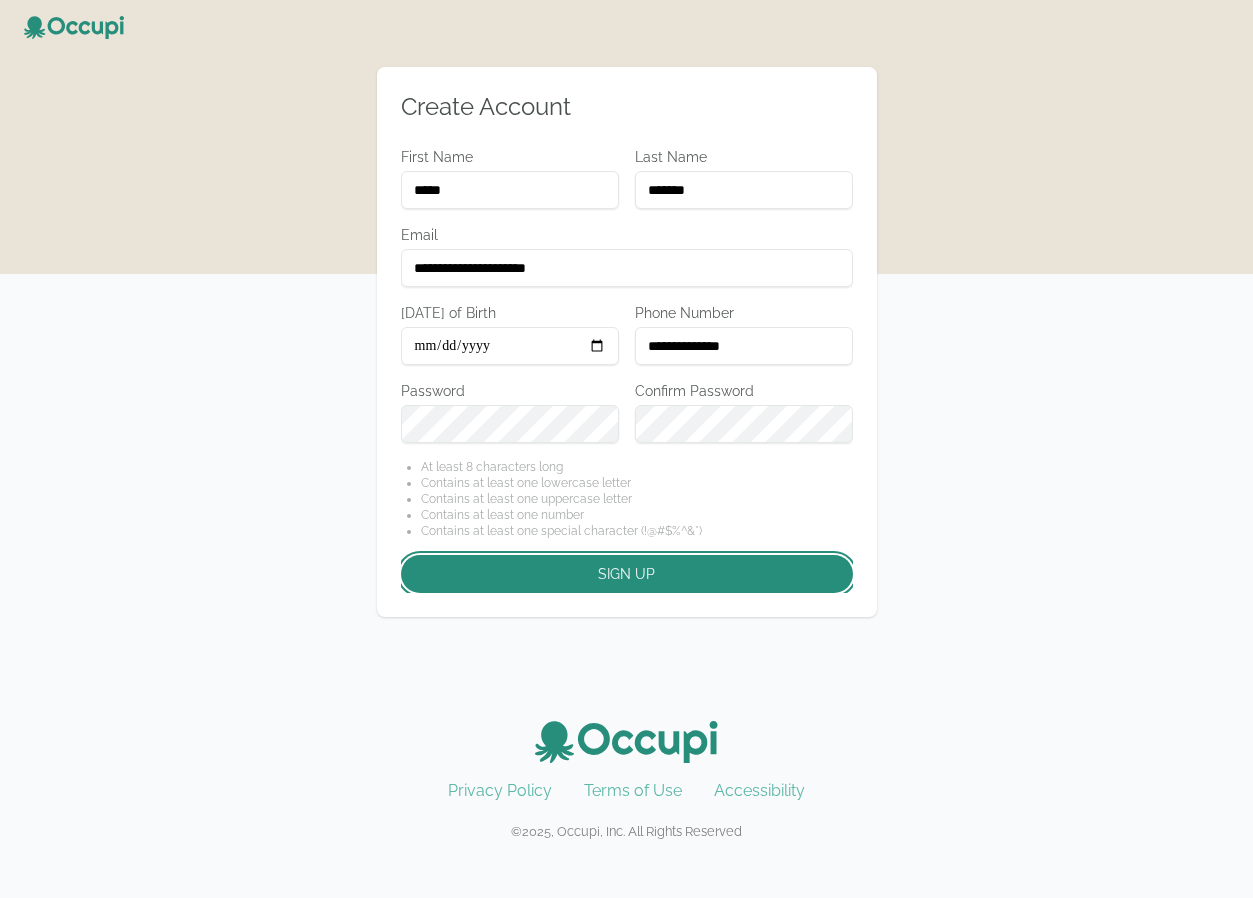 click on "Sign up" at bounding box center (627, 574) 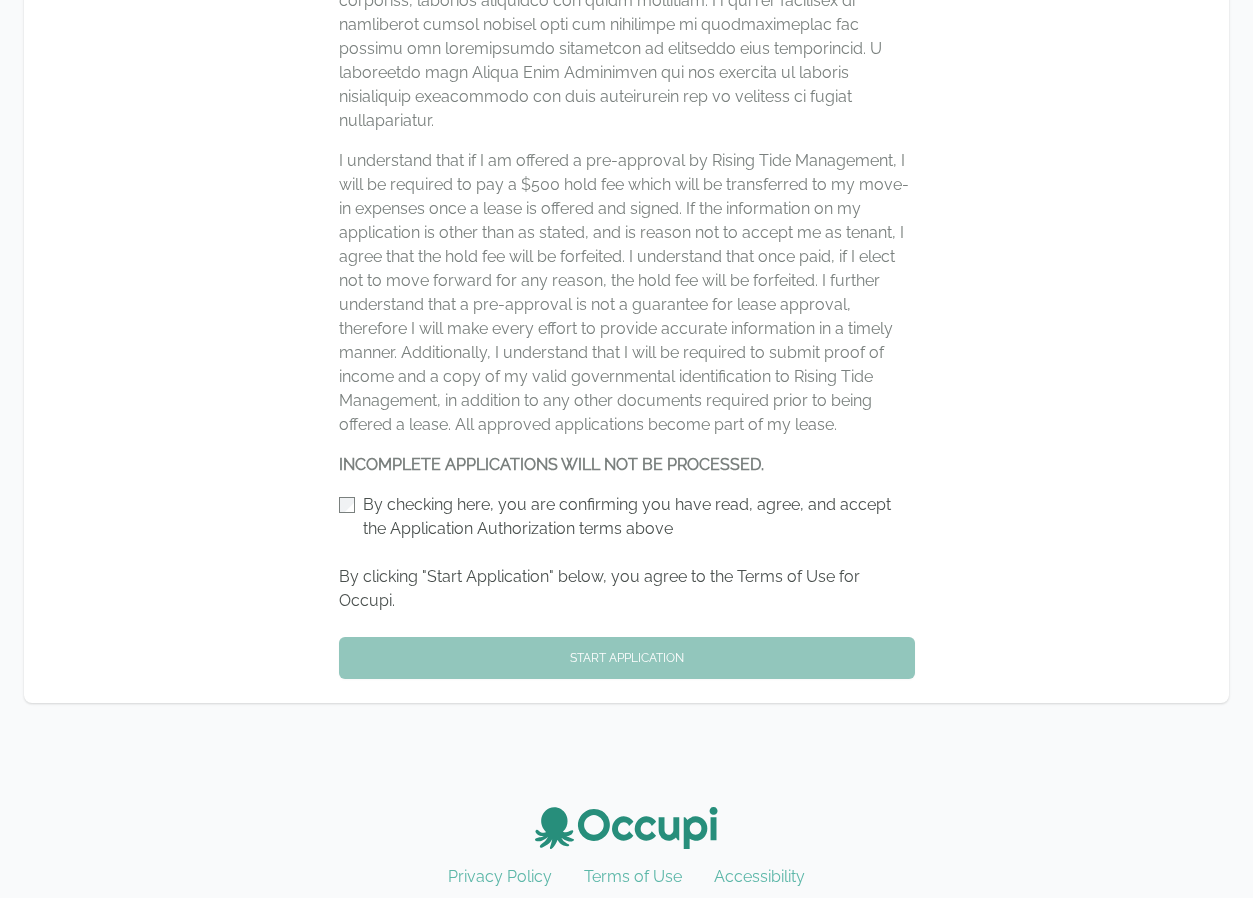 scroll, scrollTop: 1205, scrollLeft: 0, axis: vertical 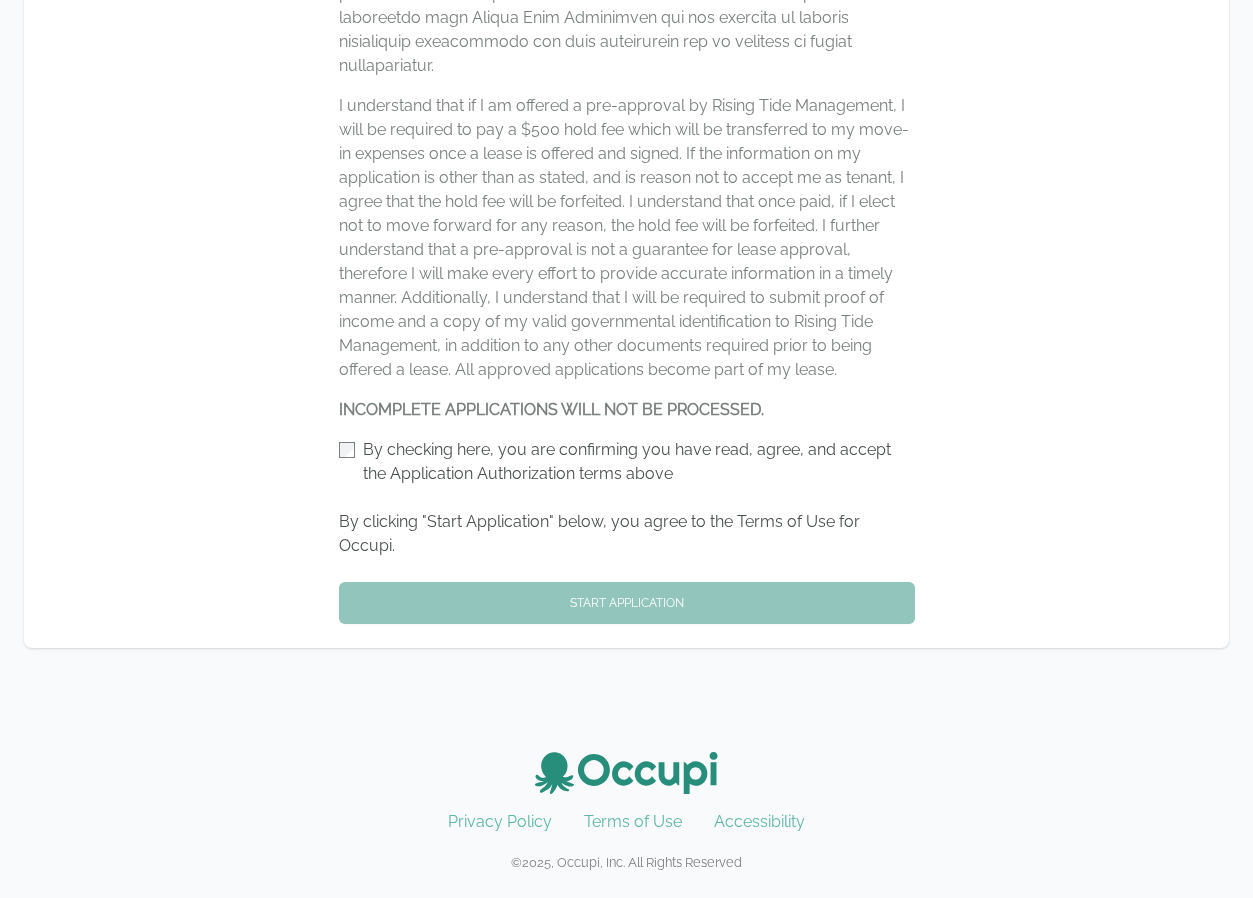 click on "By checking here, you are confirming you have read, agree, and accept the Application Authorization terms above" at bounding box center (627, 462) 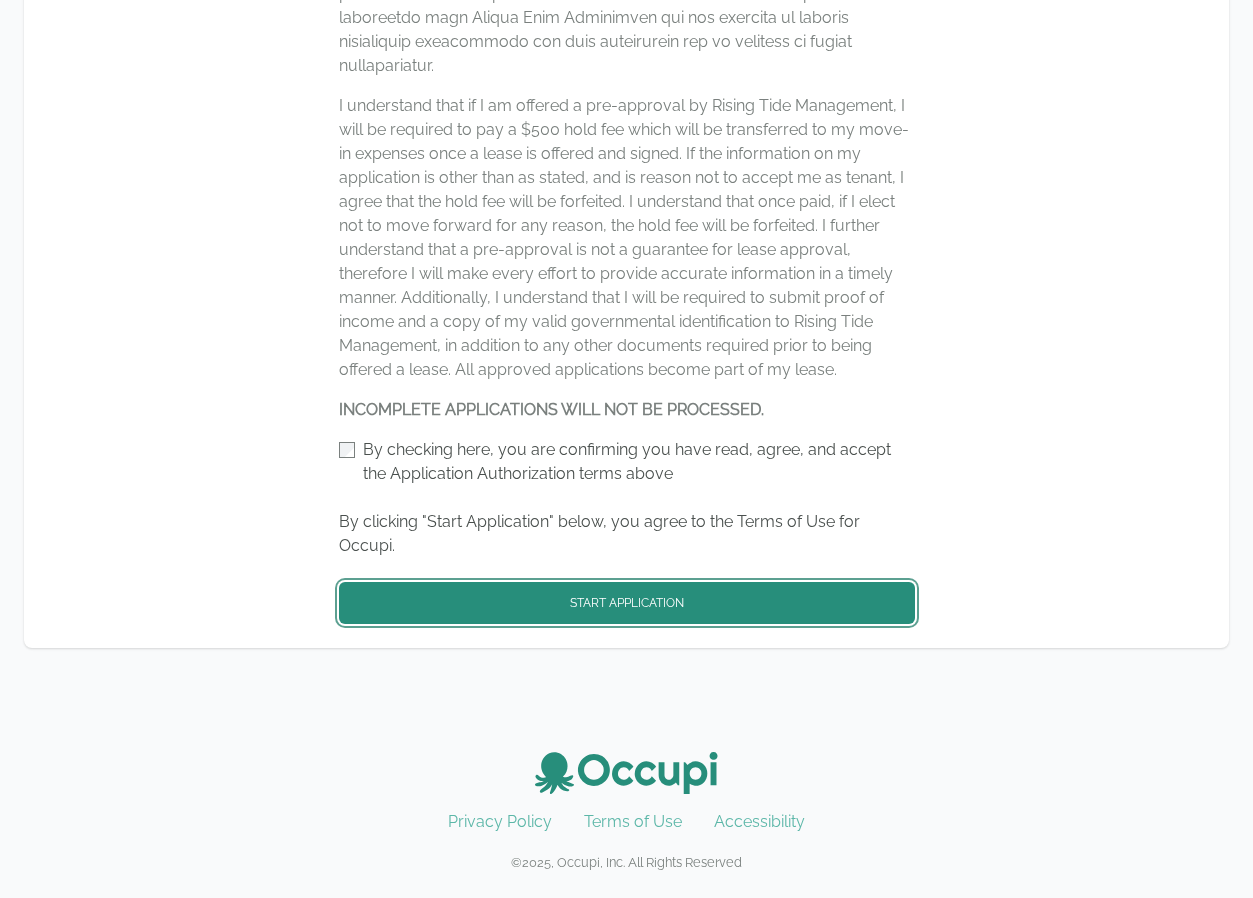 click on "Start Application" at bounding box center [627, 603] 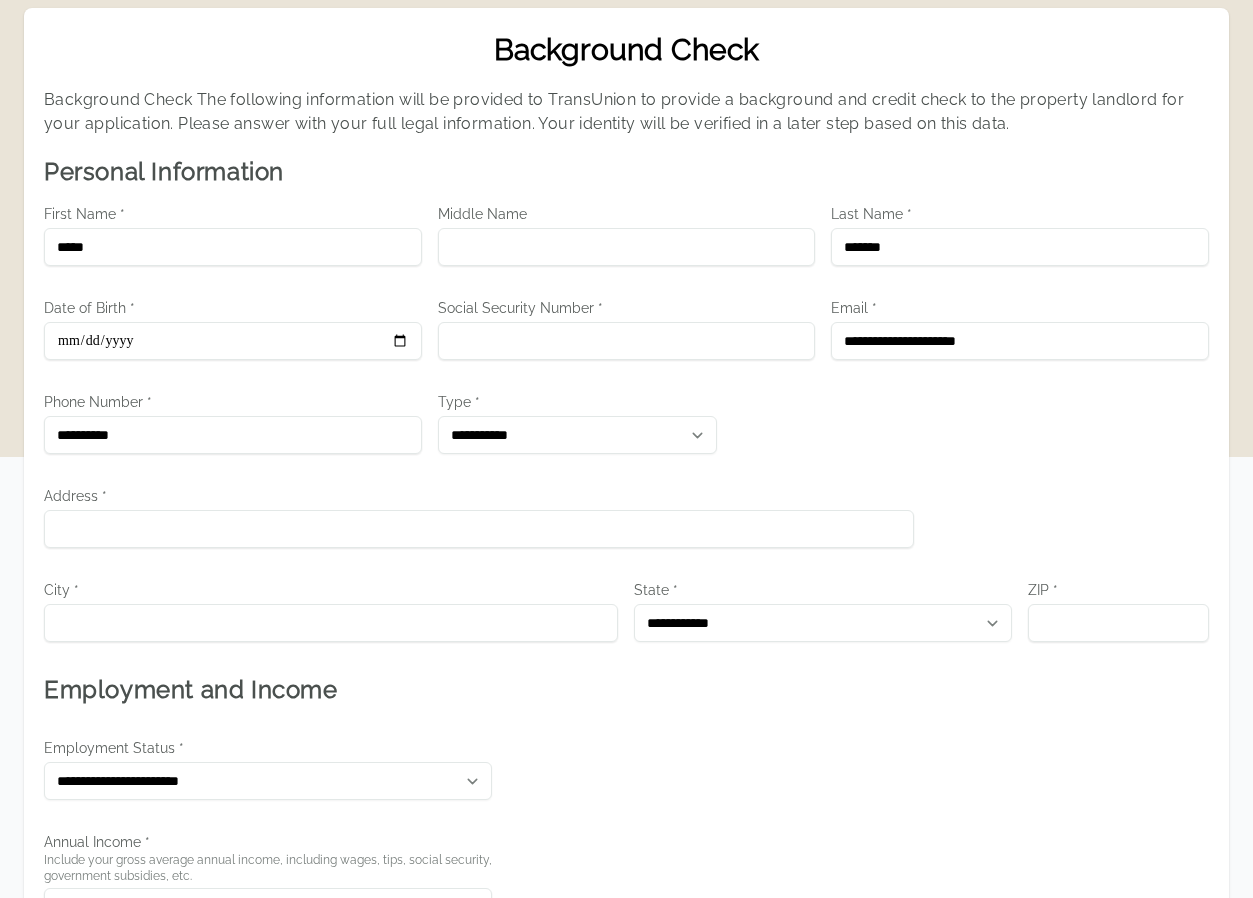 scroll, scrollTop: 100, scrollLeft: 0, axis: vertical 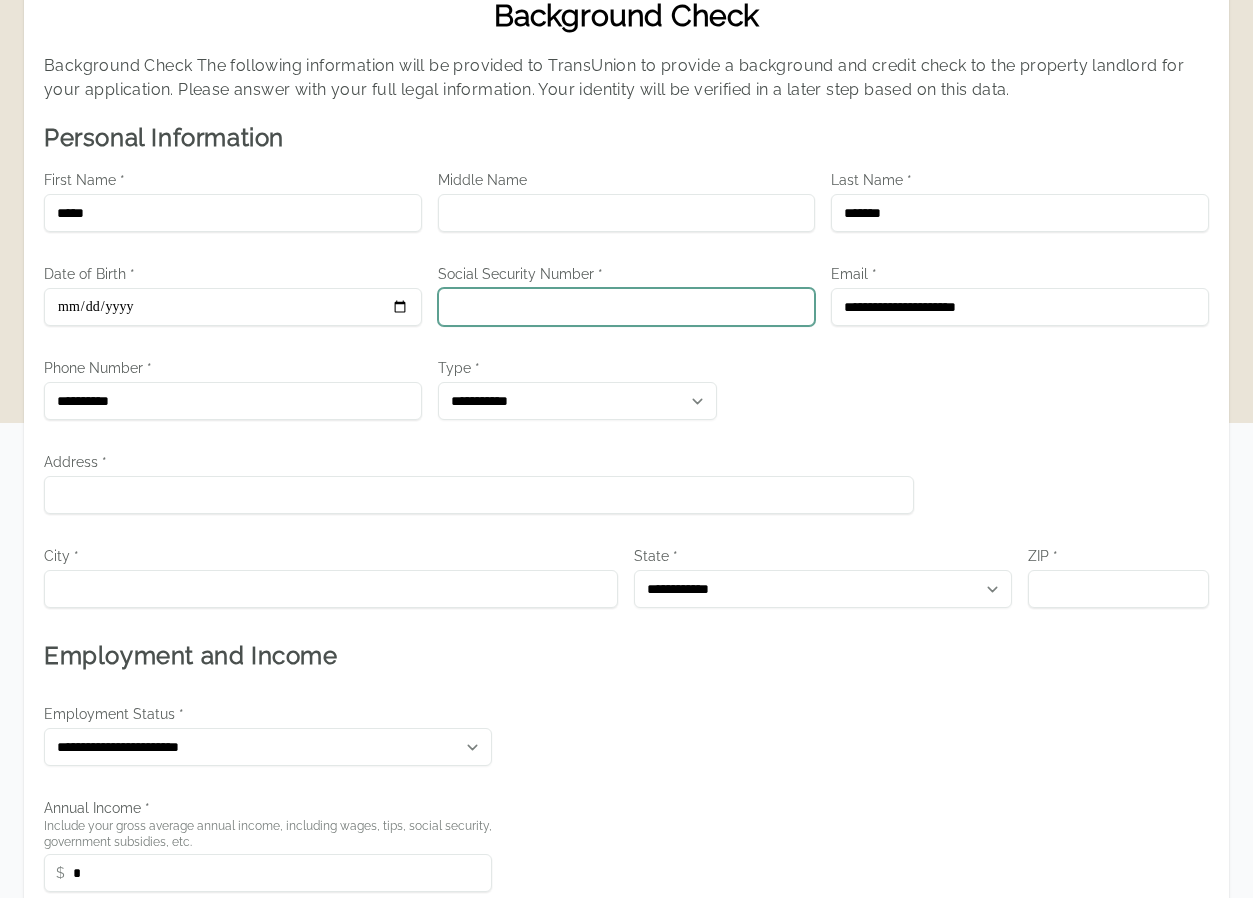 click on "Social Security Number *" at bounding box center (627, 307) 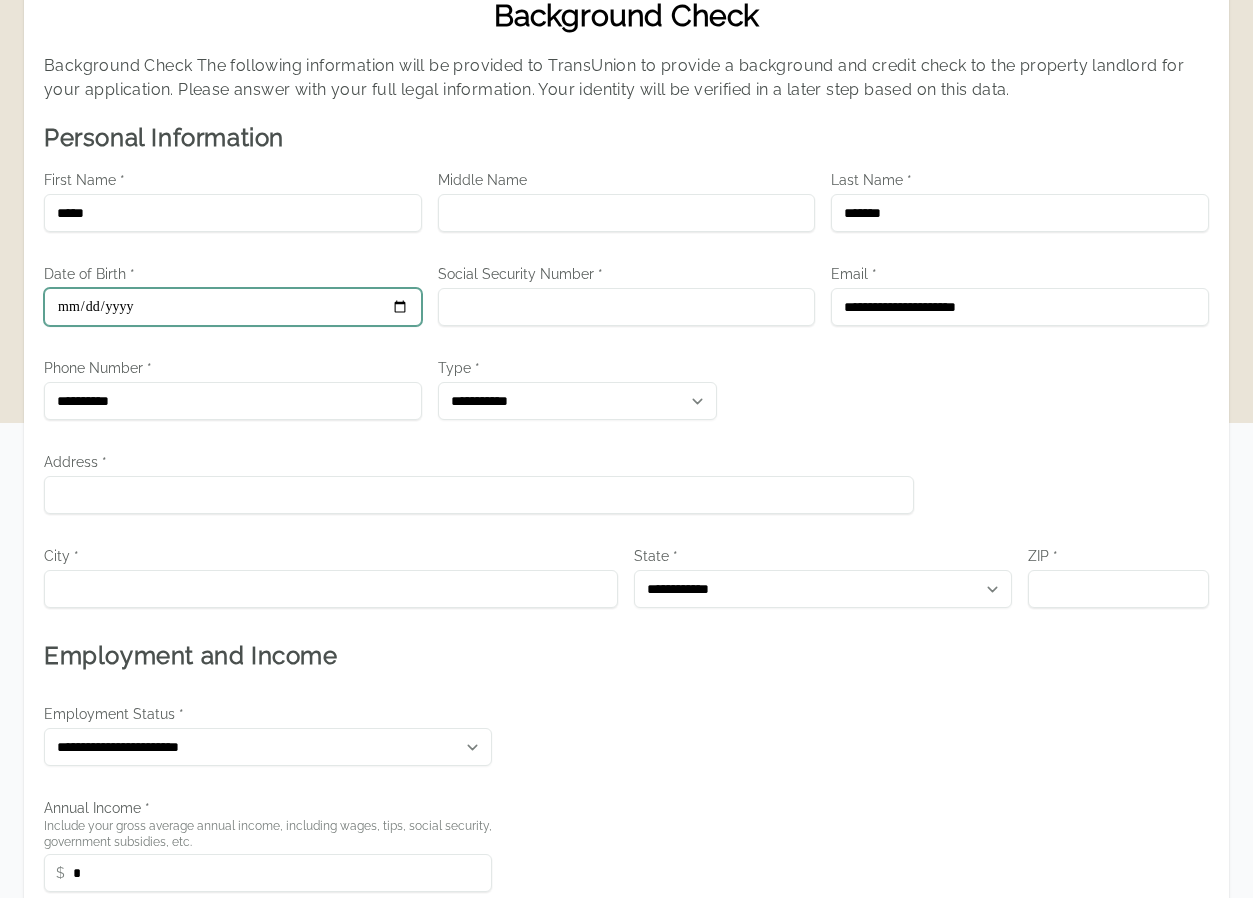 click on "Date of Birth *" at bounding box center [233, 307] 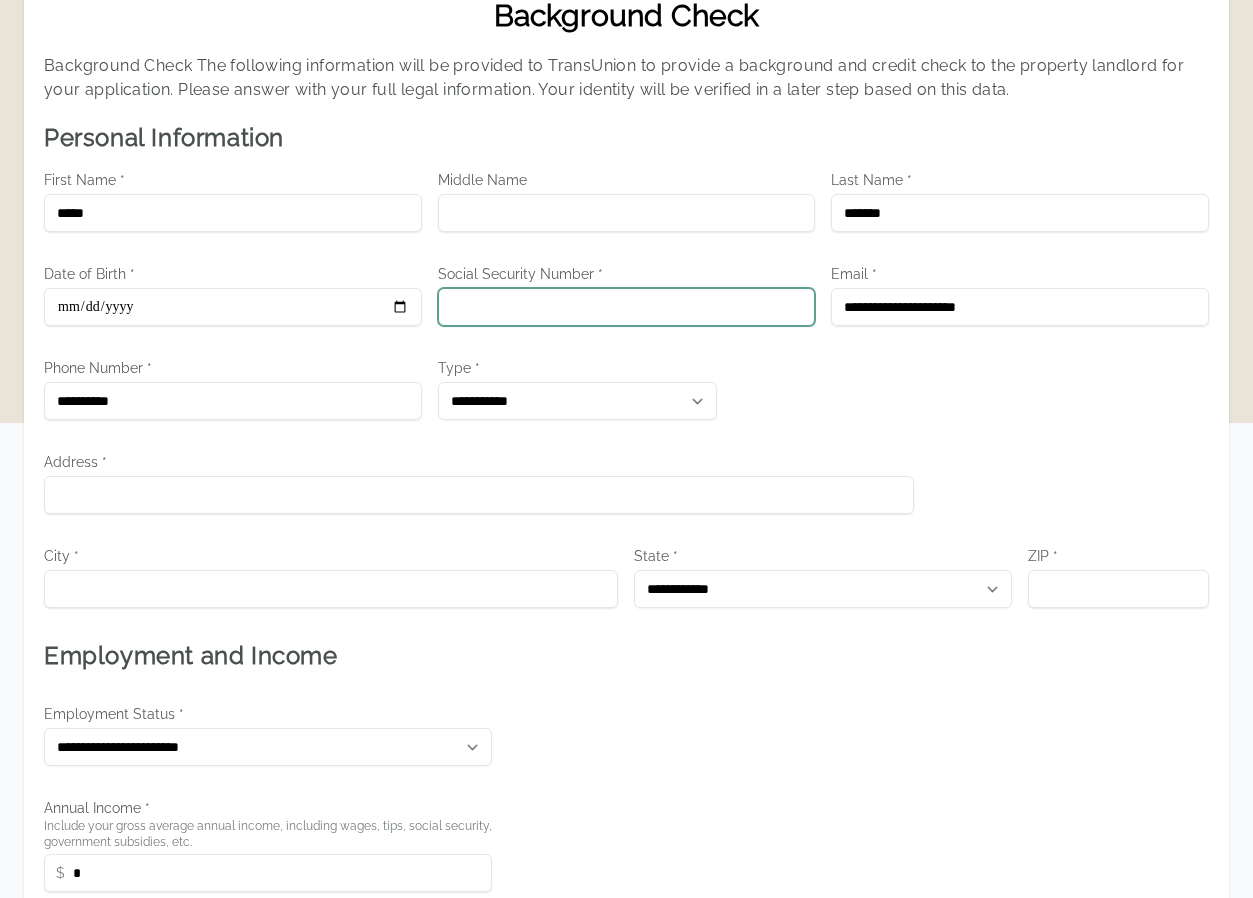 click on "Social Security Number *" at bounding box center [627, 307] 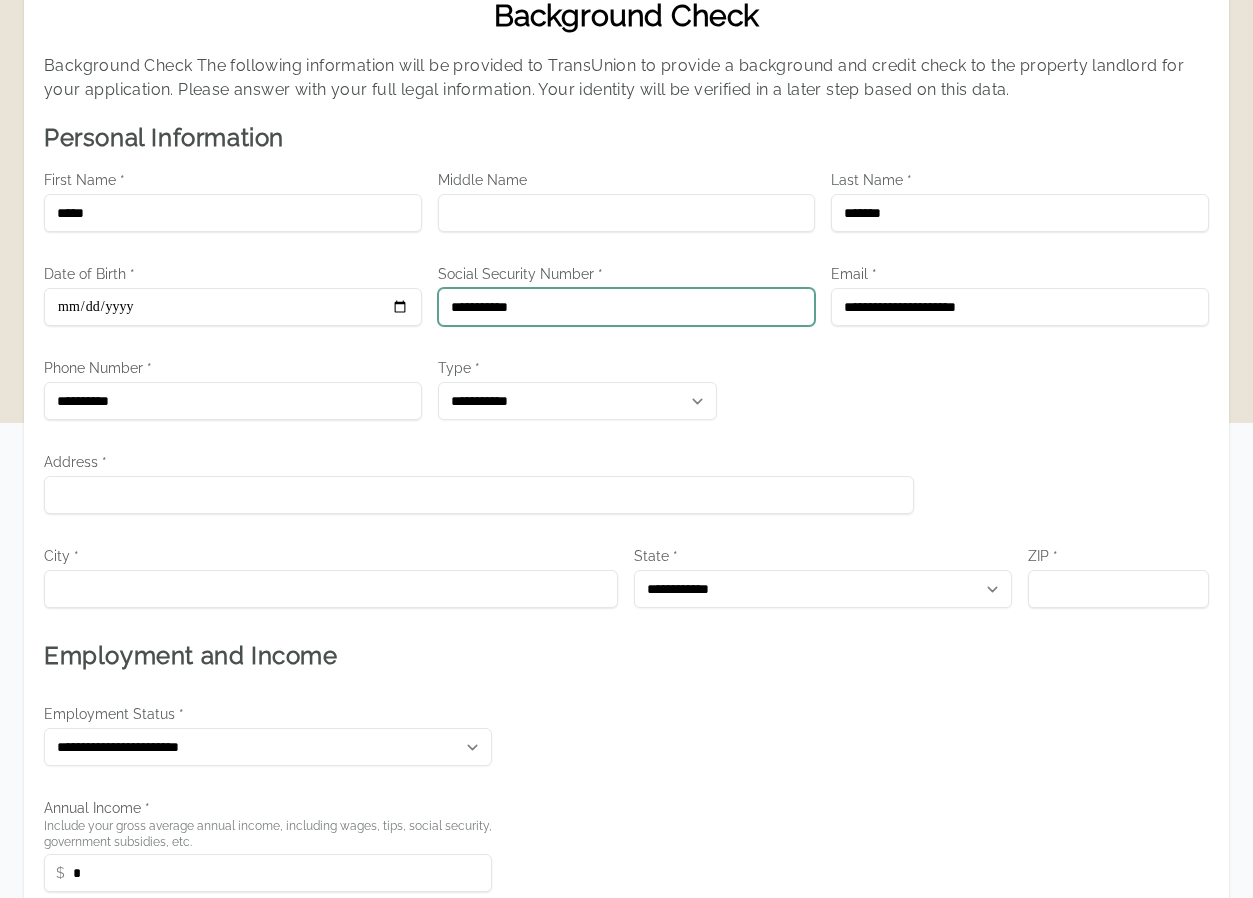 type on "**********" 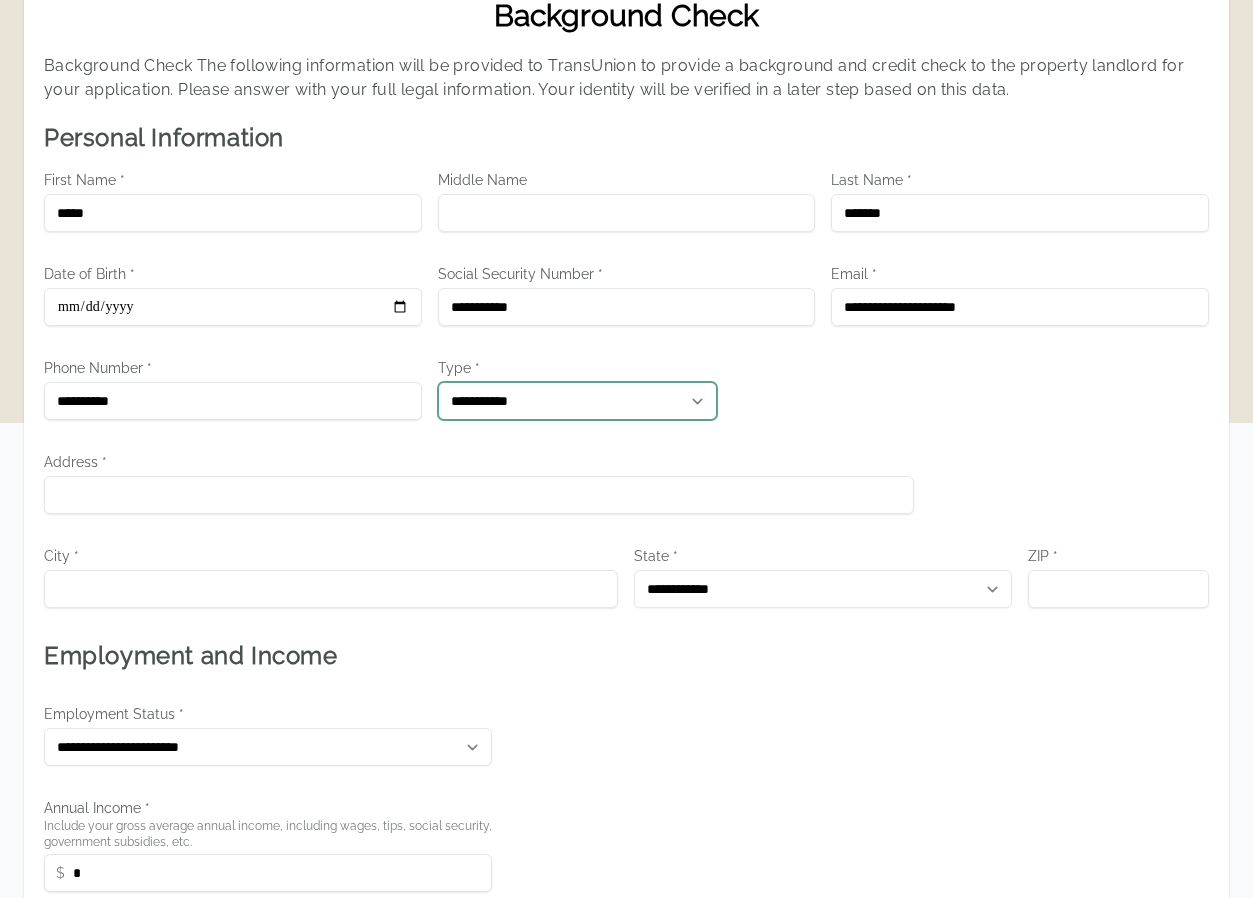 drag, startPoint x: 599, startPoint y: 395, endPoint x: 562, endPoint y: 423, distance: 46.400433 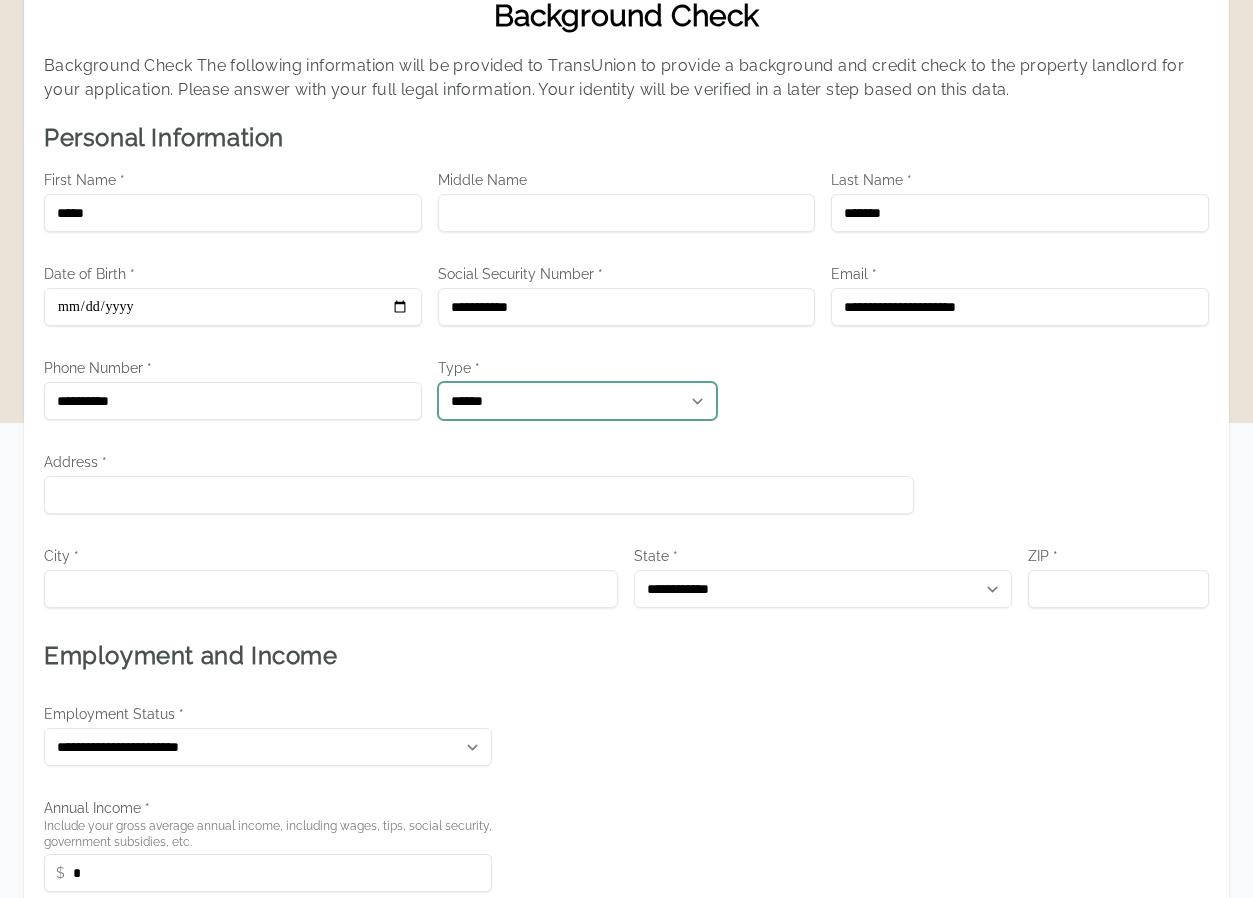 click on "[SSN]" at bounding box center (577, 401) 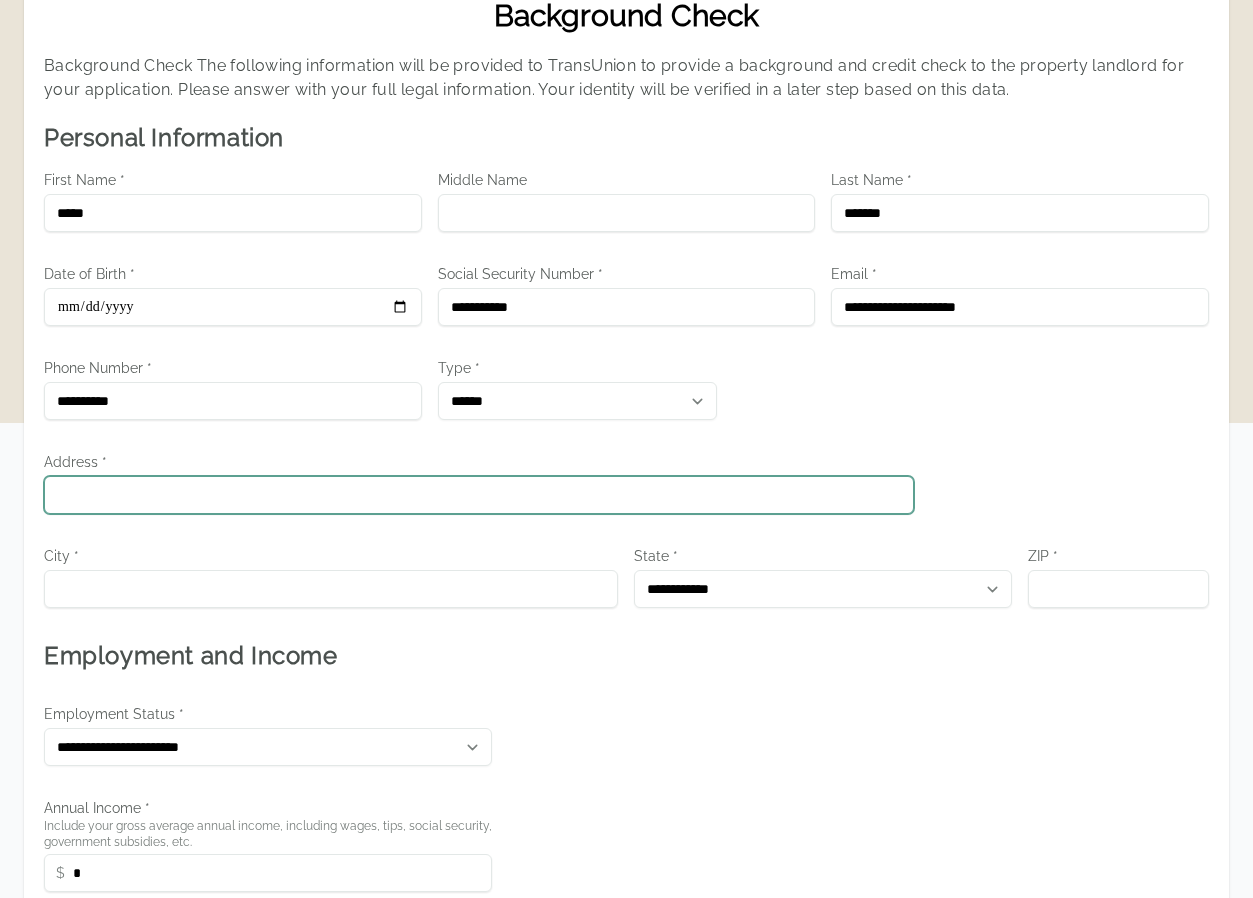 click on "Address *" at bounding box center (479, 495) 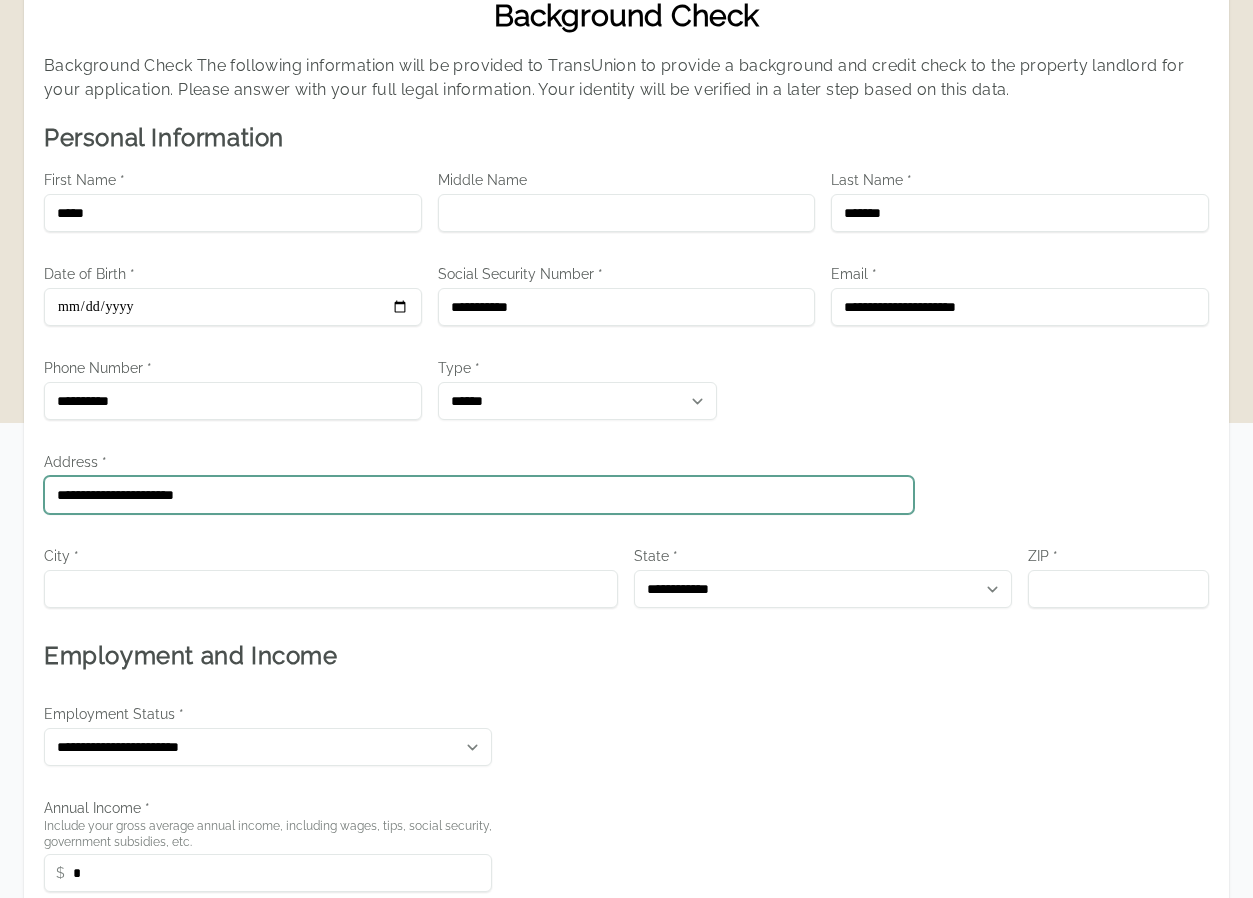 type on "**********" 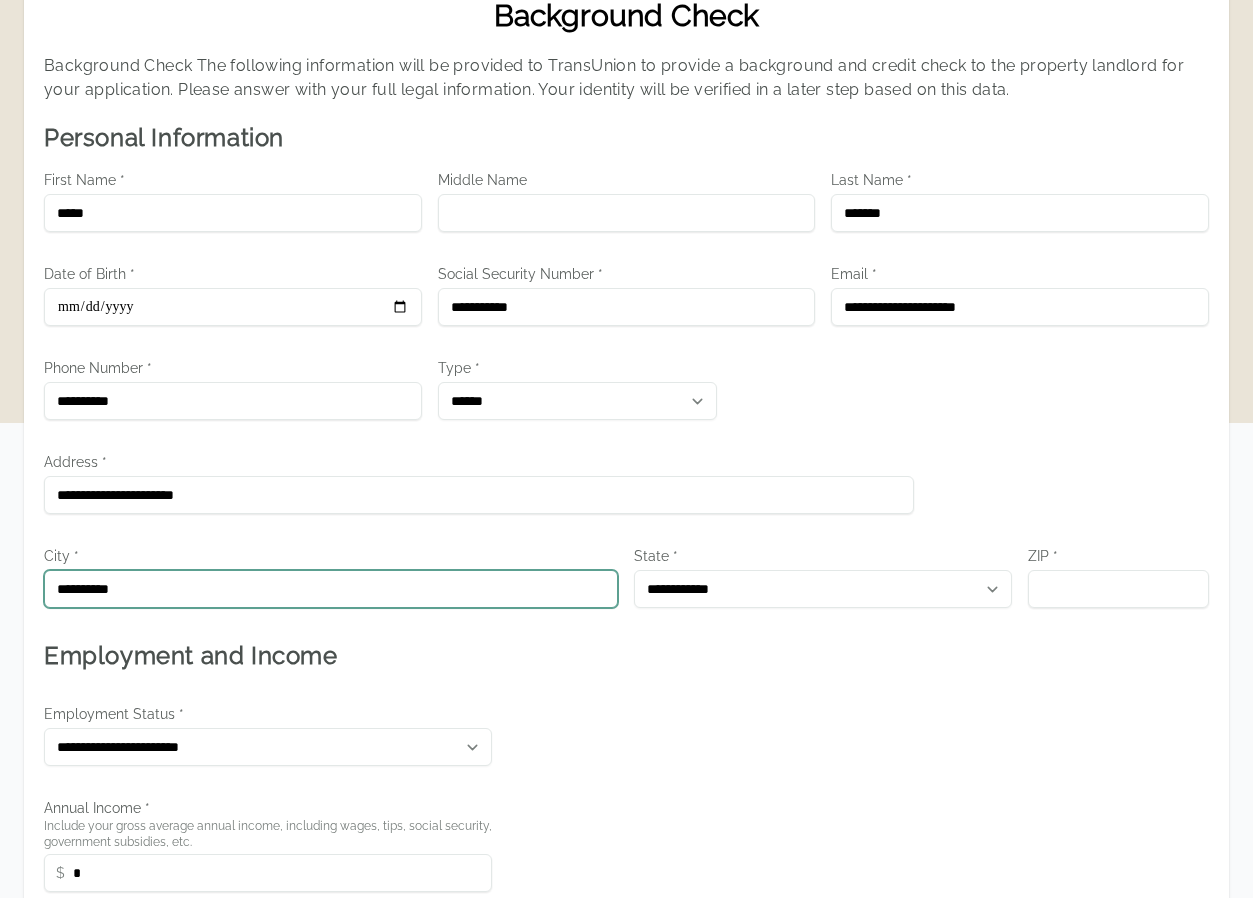 type on "**********" 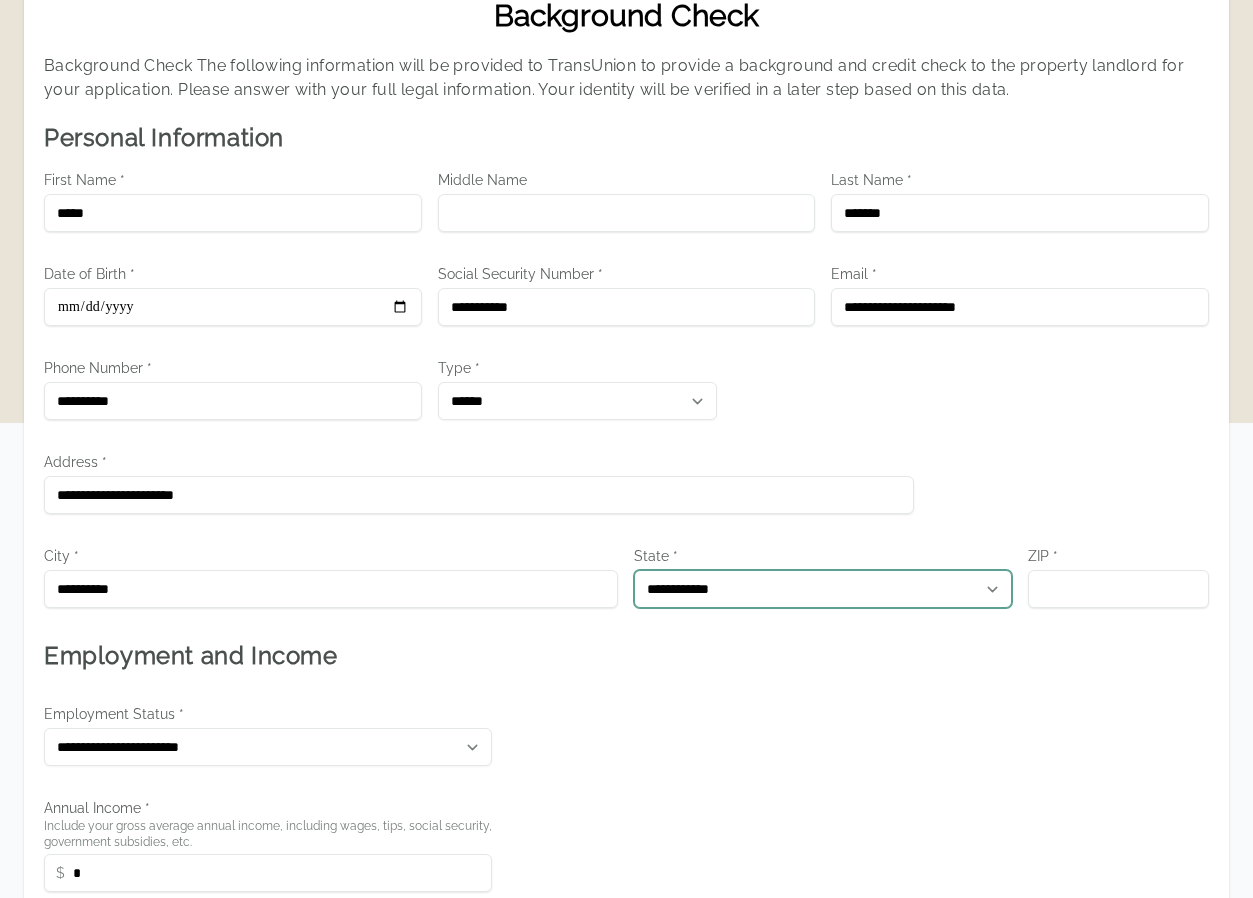 drag, startPoint x: 762, startPoint y: 575, endPoint x: 739, endPoint y: 575, distance: 23 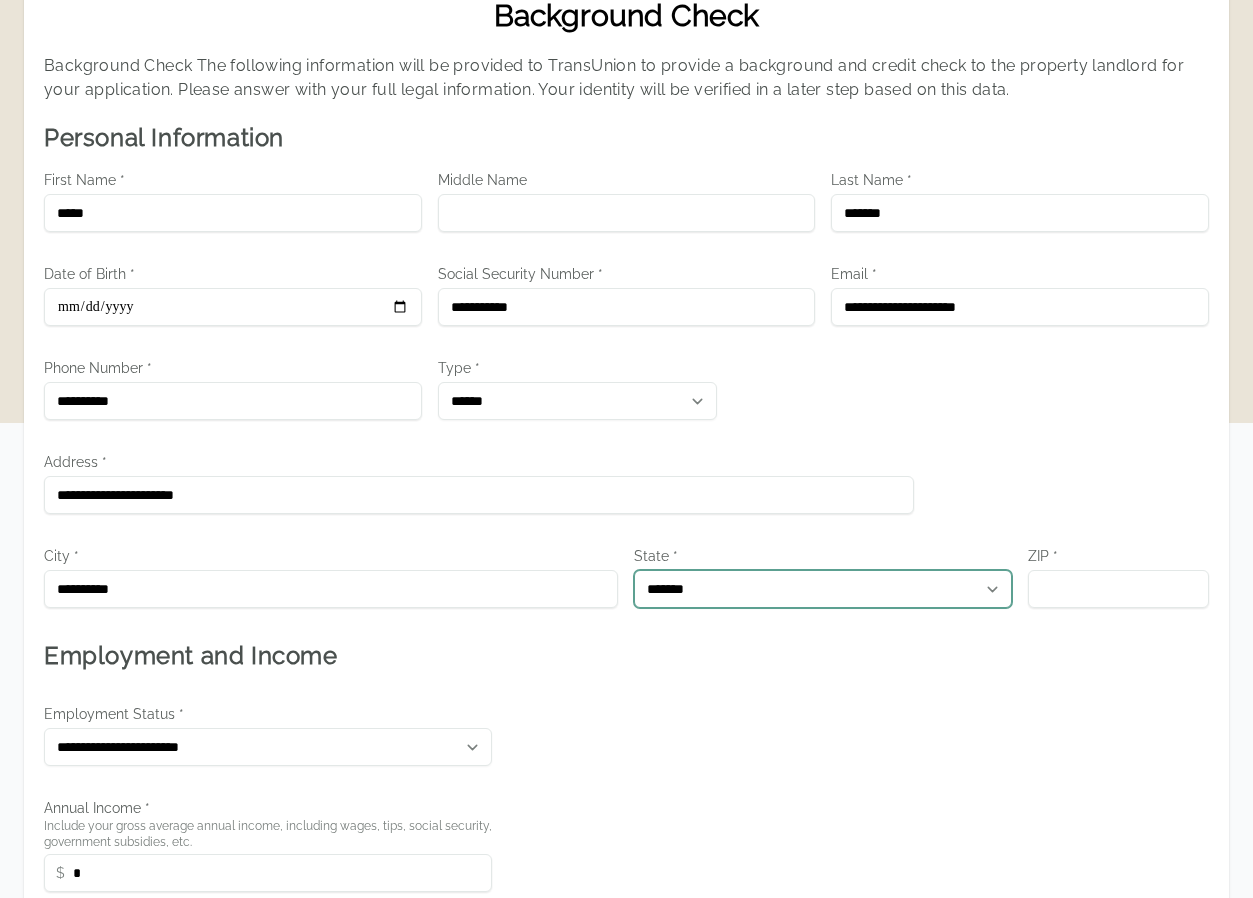 click on "**********" at bounding box center (823, 589) 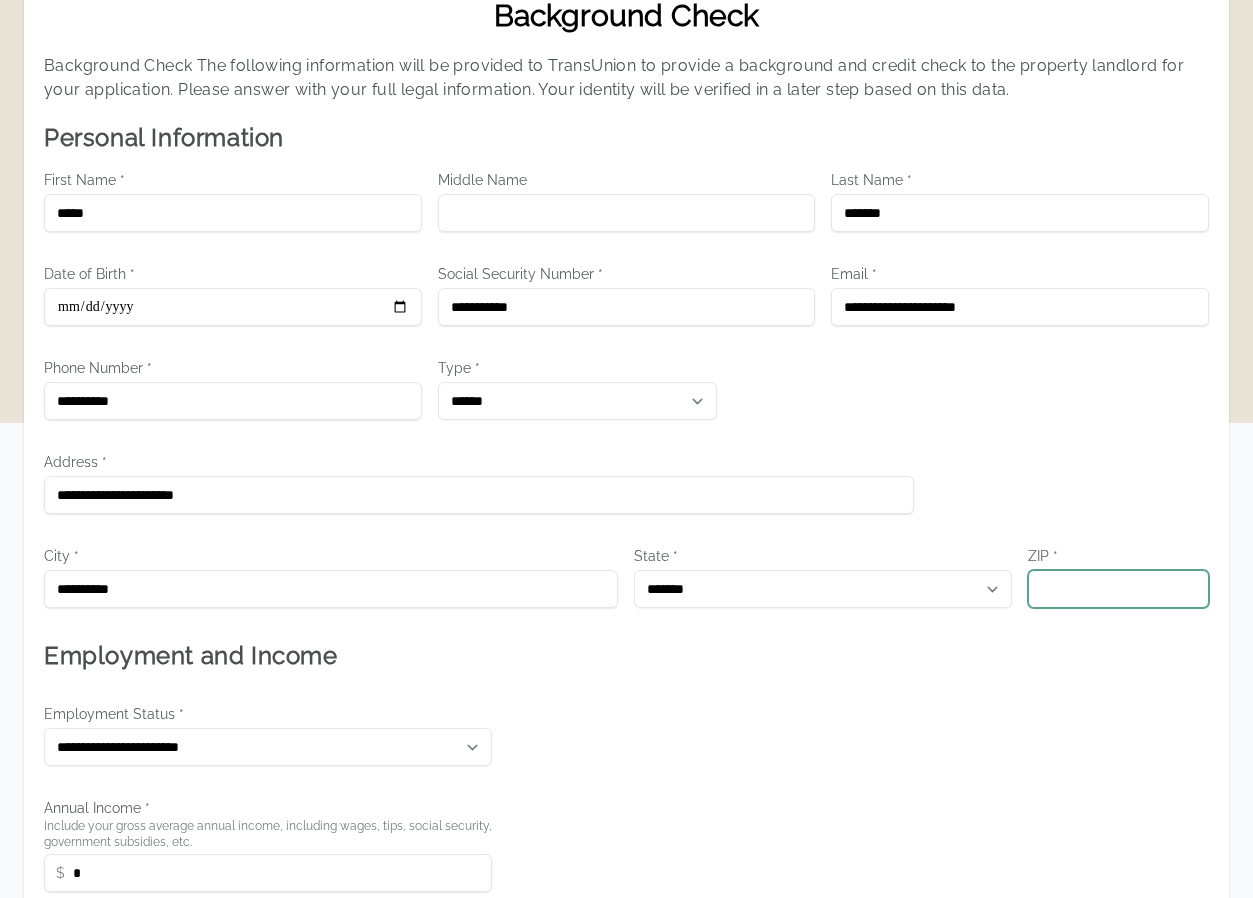 click on "ZIP *" at bounding box center [1118, 589] 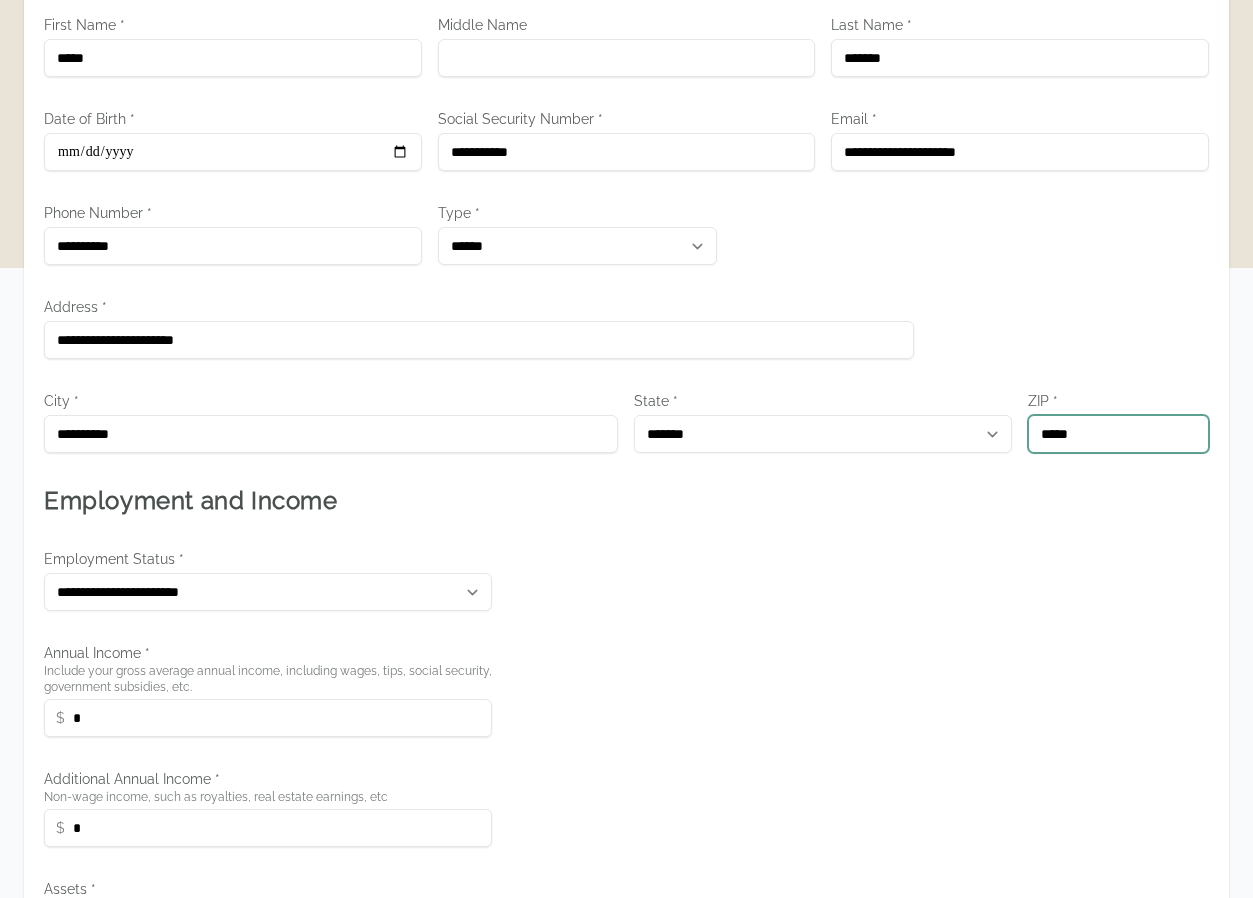 scroll, scrollTop: 300, scrollLeft: 0, axis: vertical 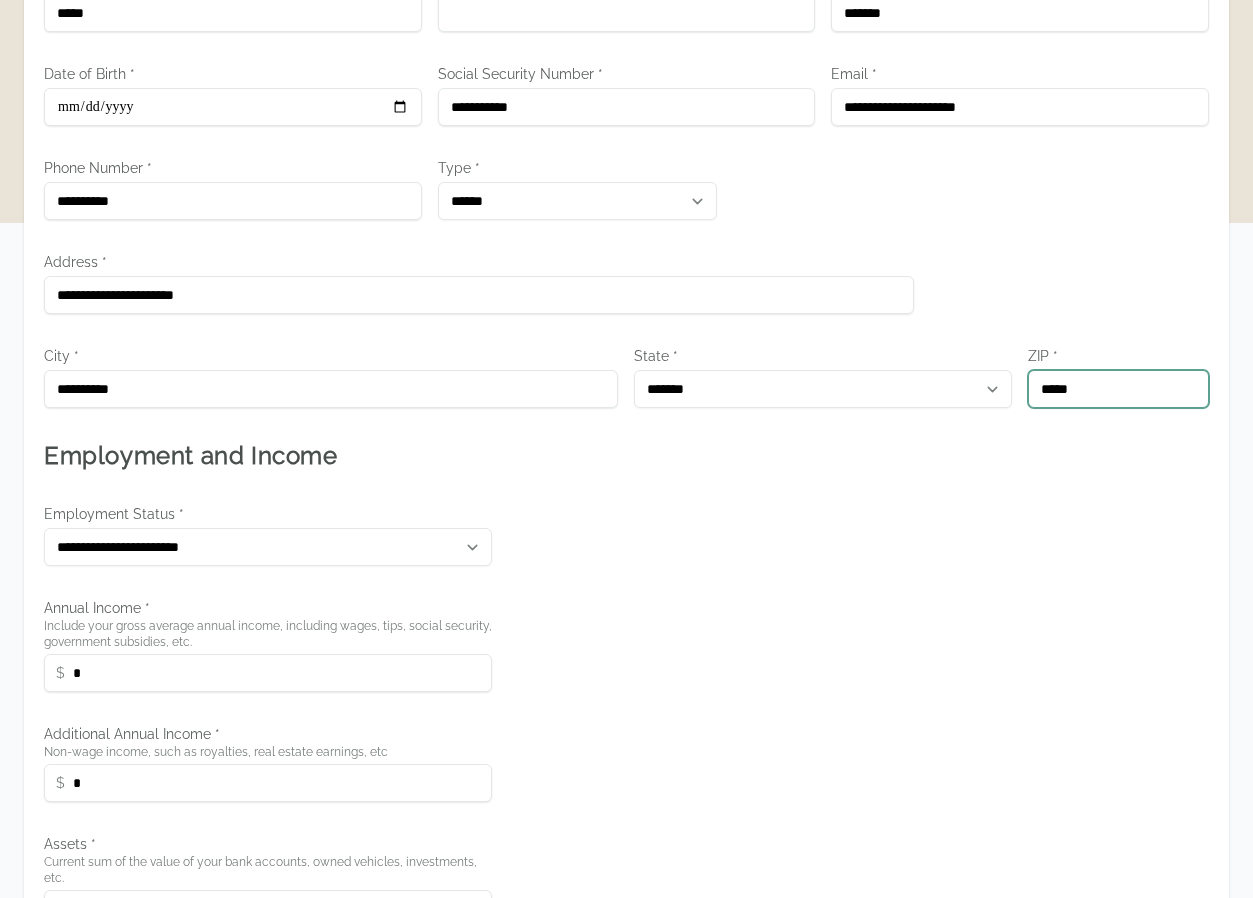 type on "*****" 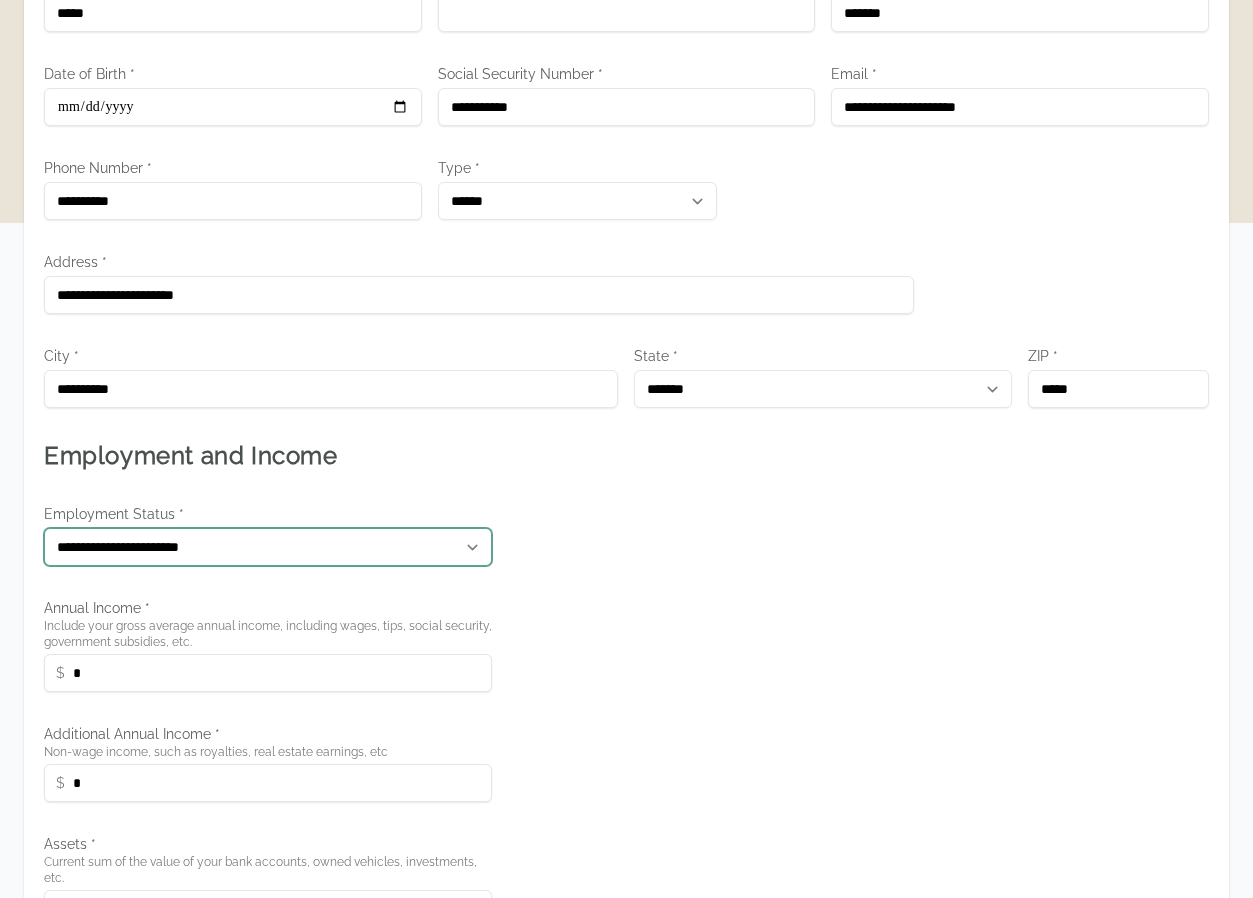 click on "**********" at bounding box center [268, 547] 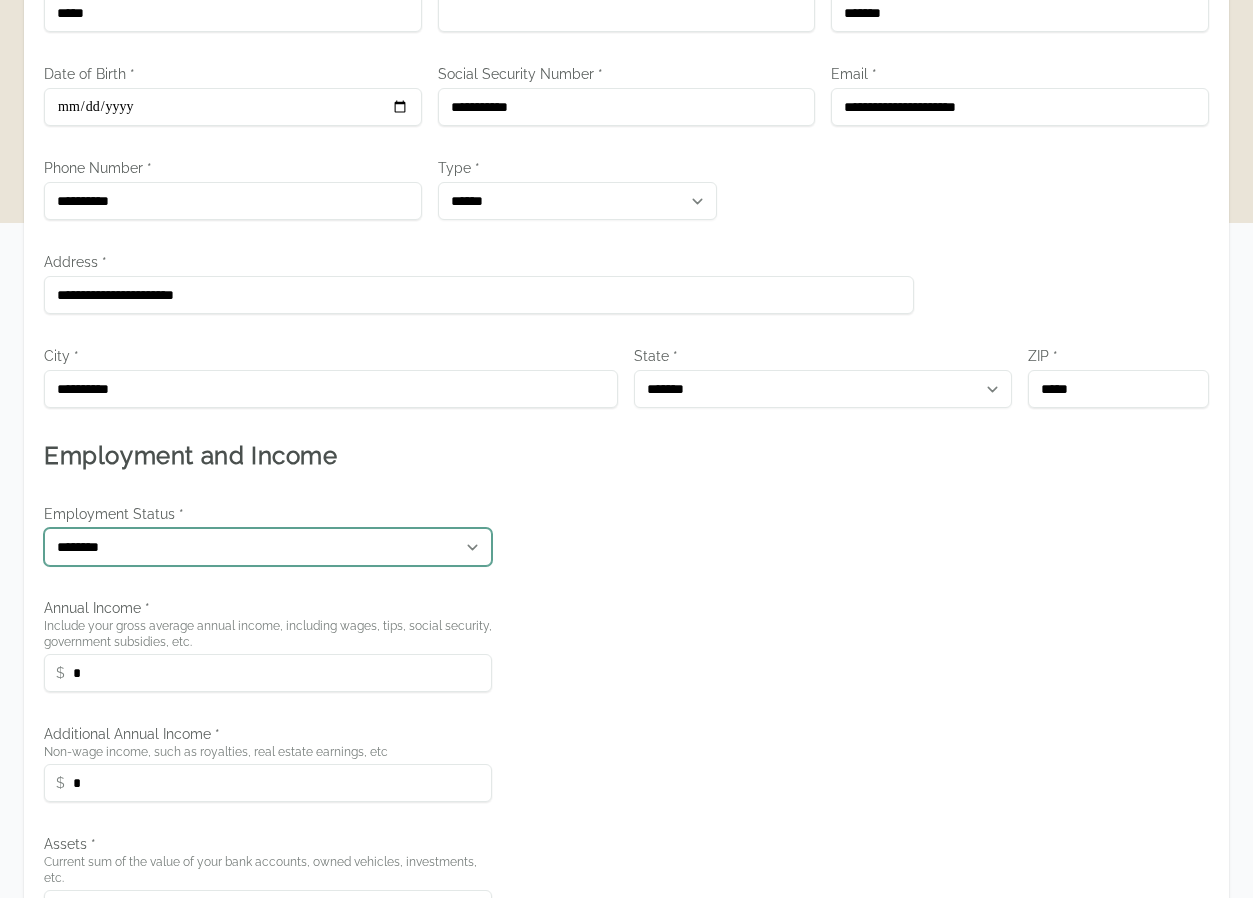 click on "**********" at bounding box center [268, 547] 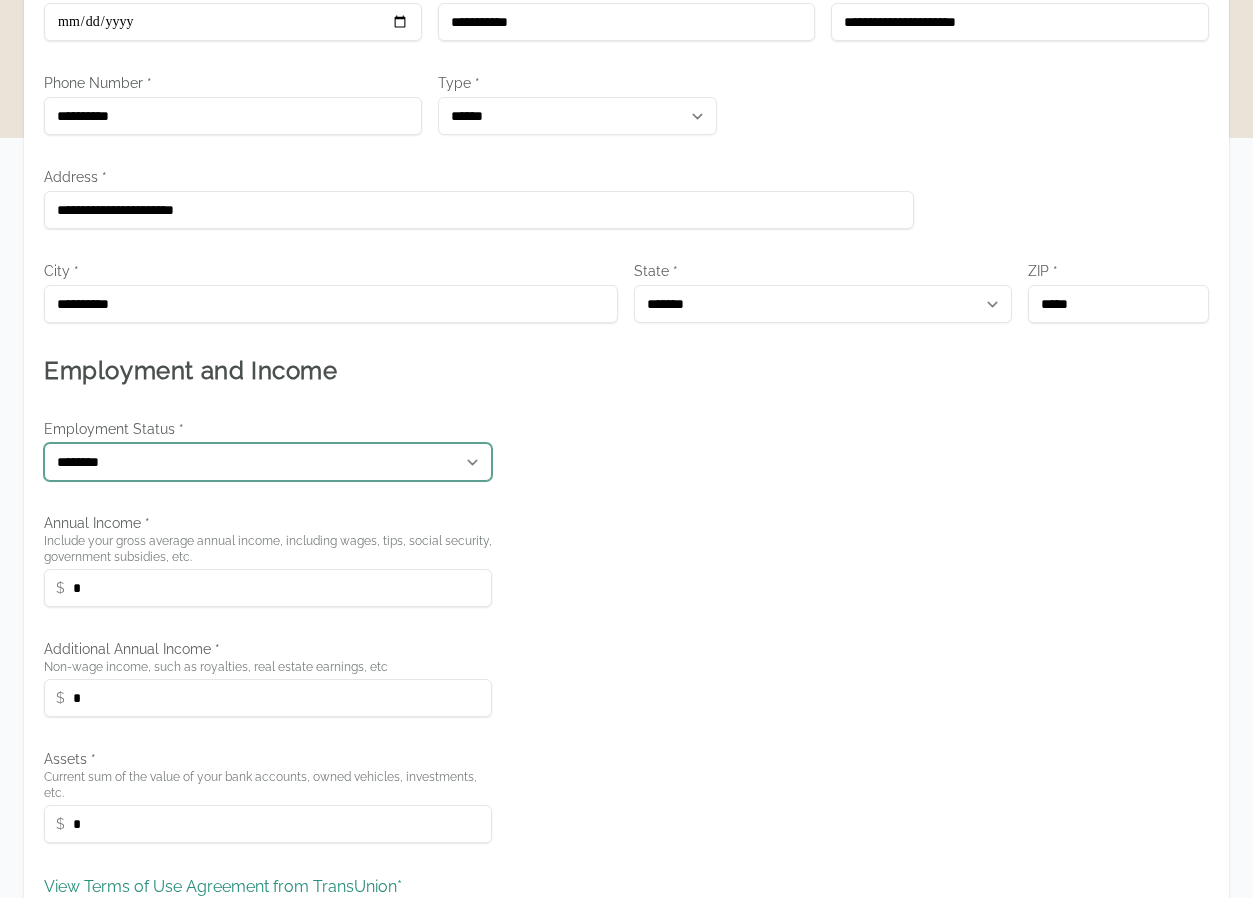scroll, scrollTop: 500, scrollLeft: 0, axis: vertical 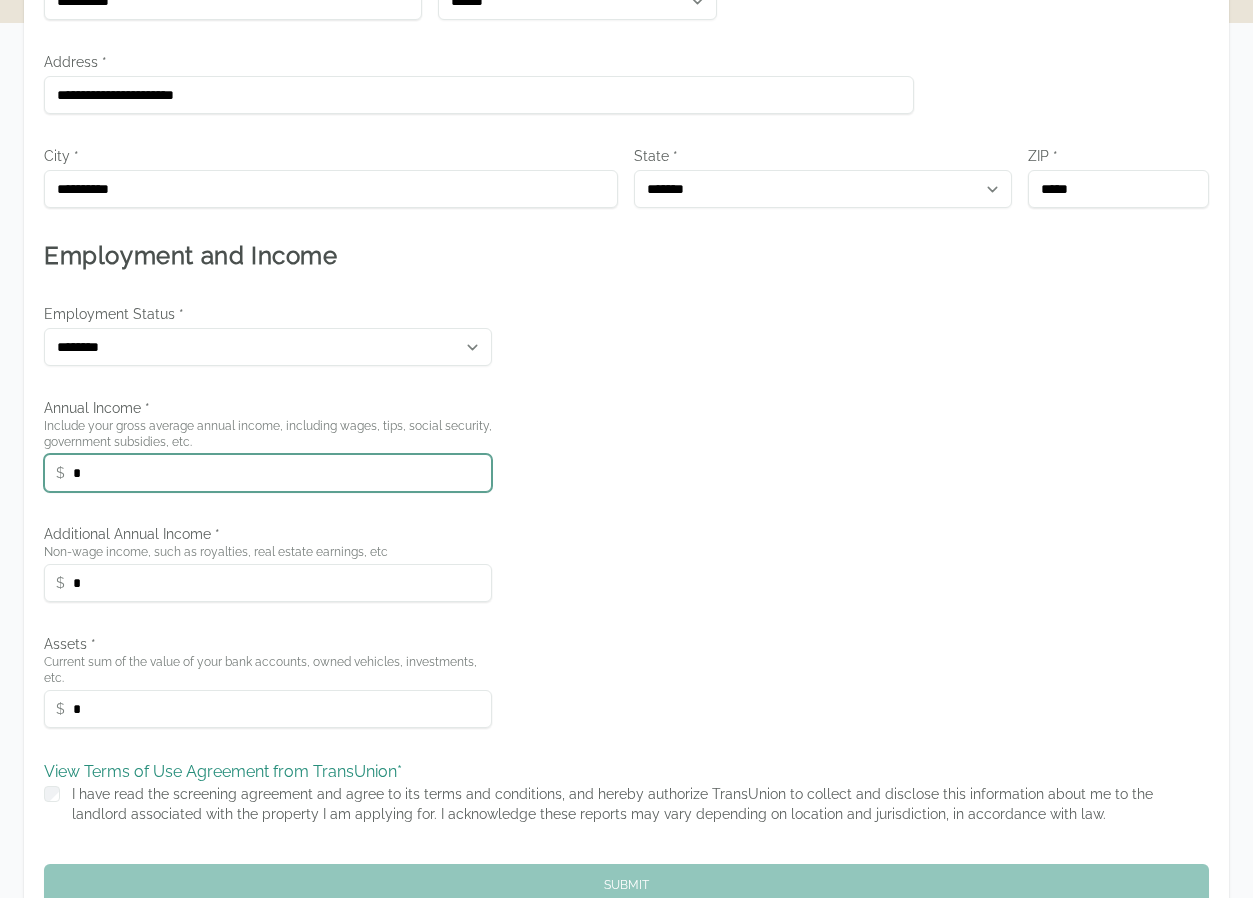 click on "*" at bounding box center [268, 473] 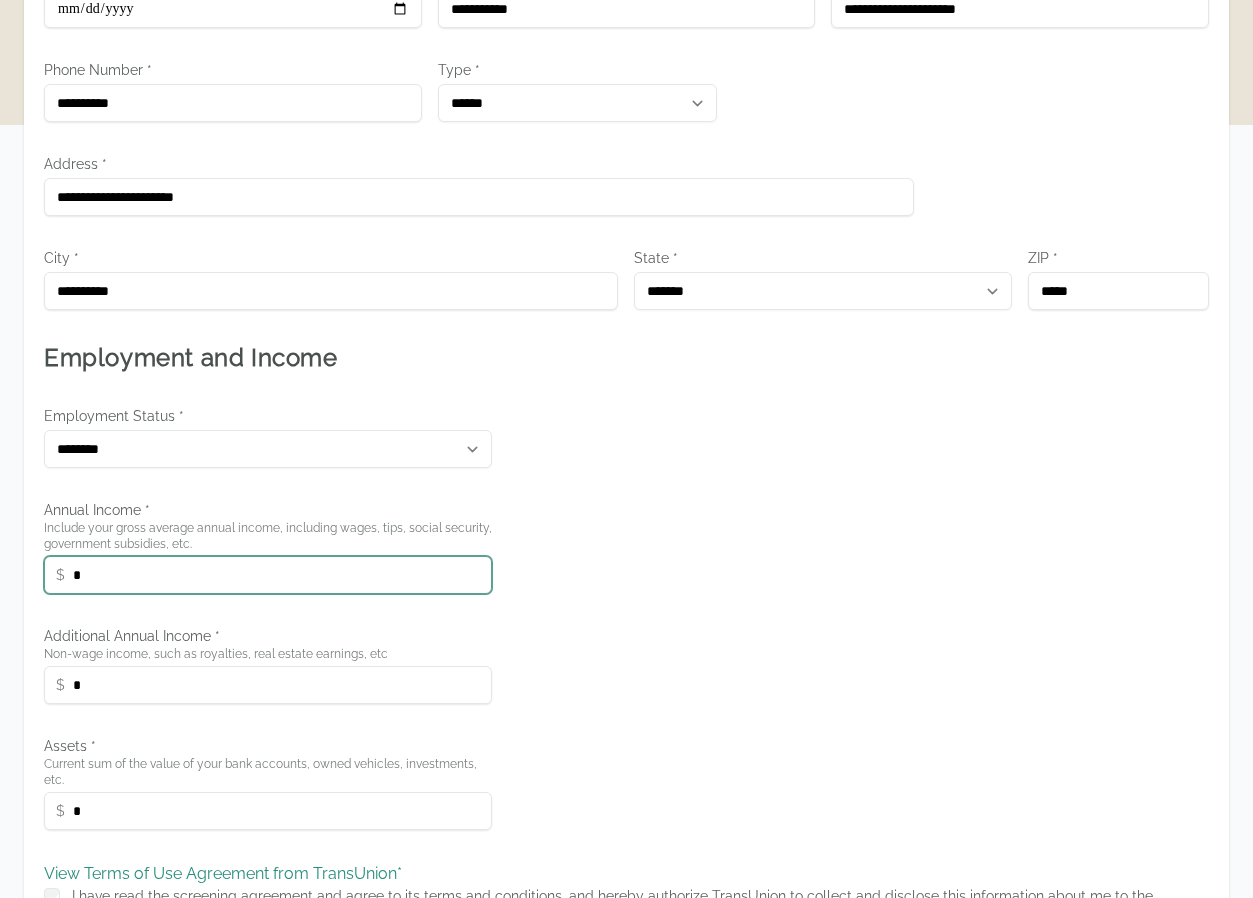 scroll, scrollTop: 0, scrollLeft: 0, axis: both 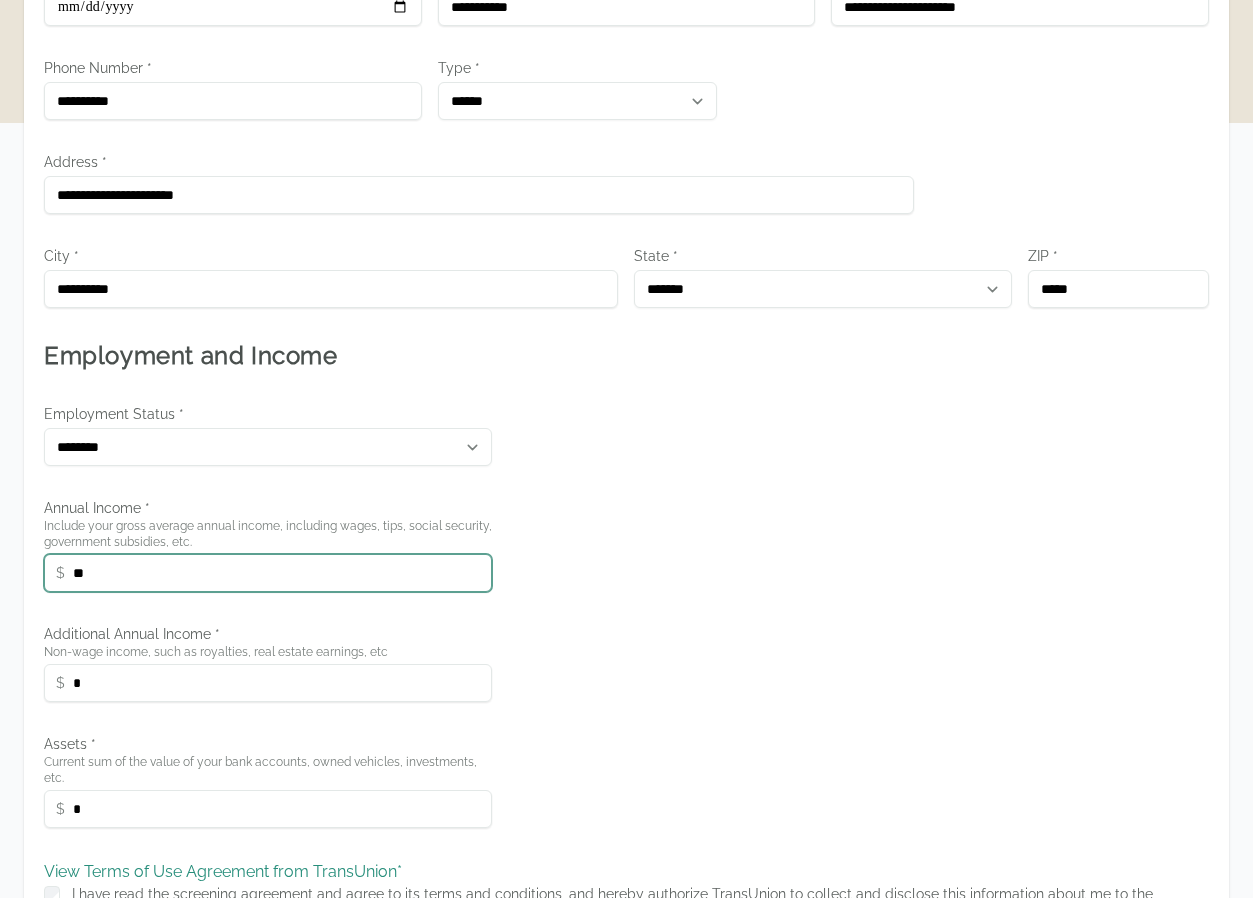 type on "*" 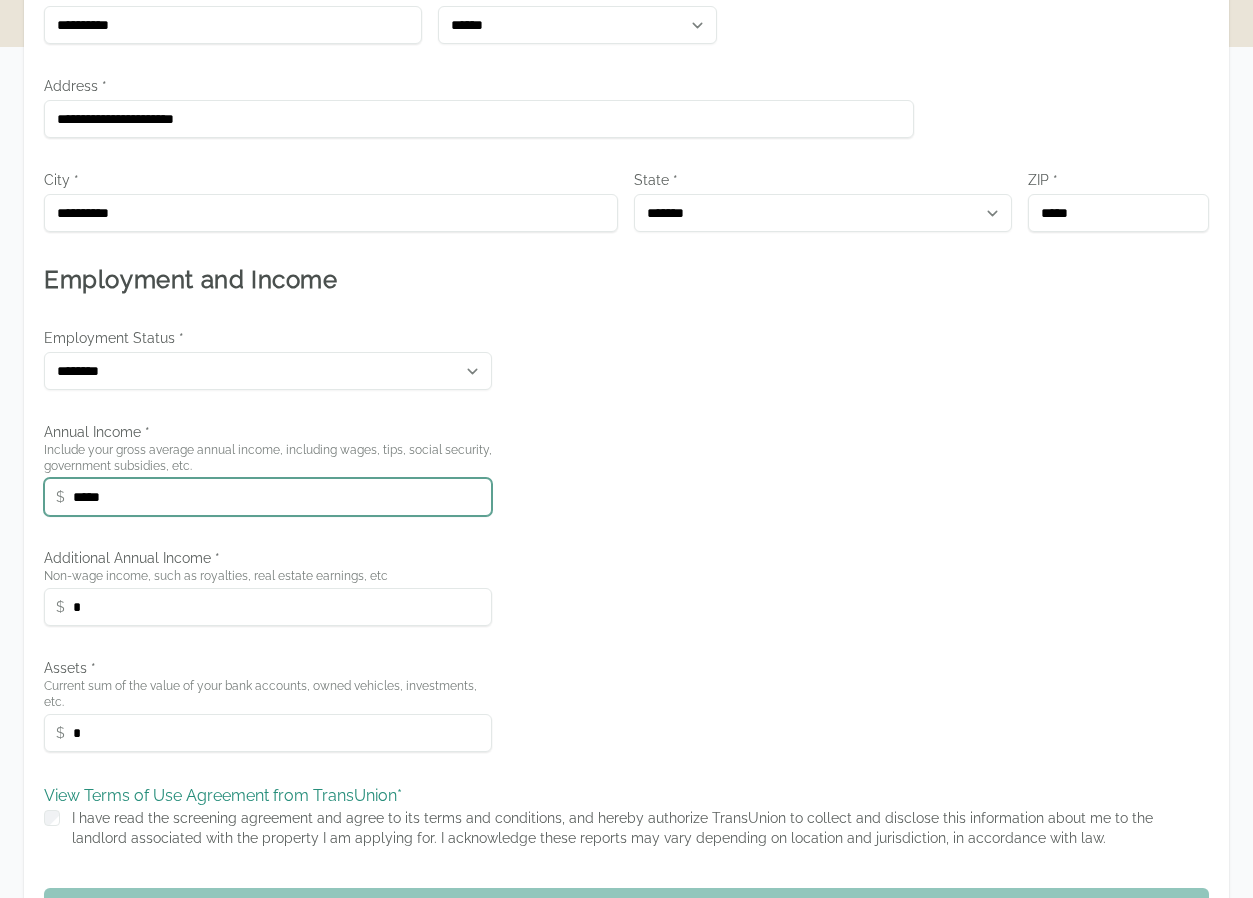 scroll, scrollTop: 600, scrollLeft: 0, axis: vertical 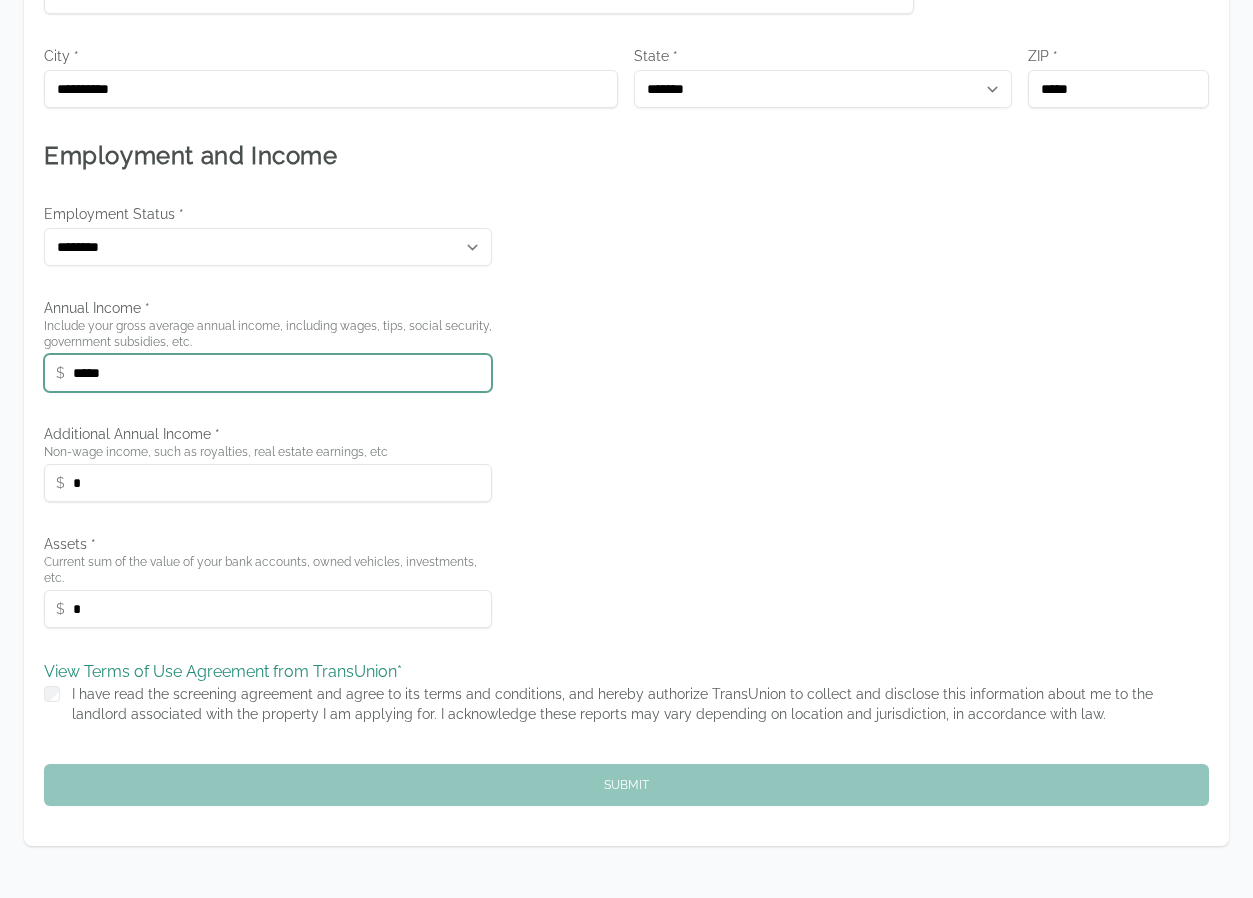 type on "*****" 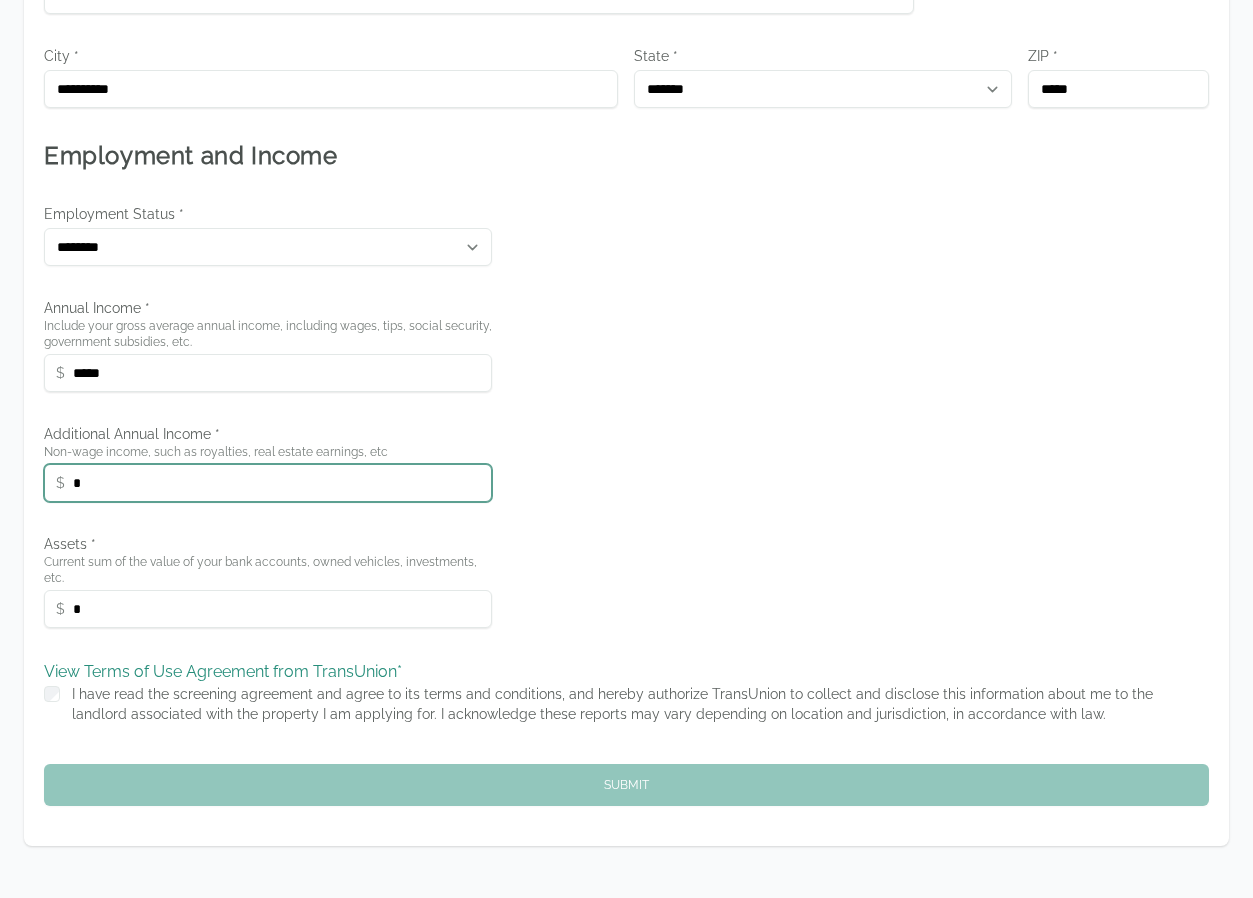 click on "*" at bounding box center (268, 483) 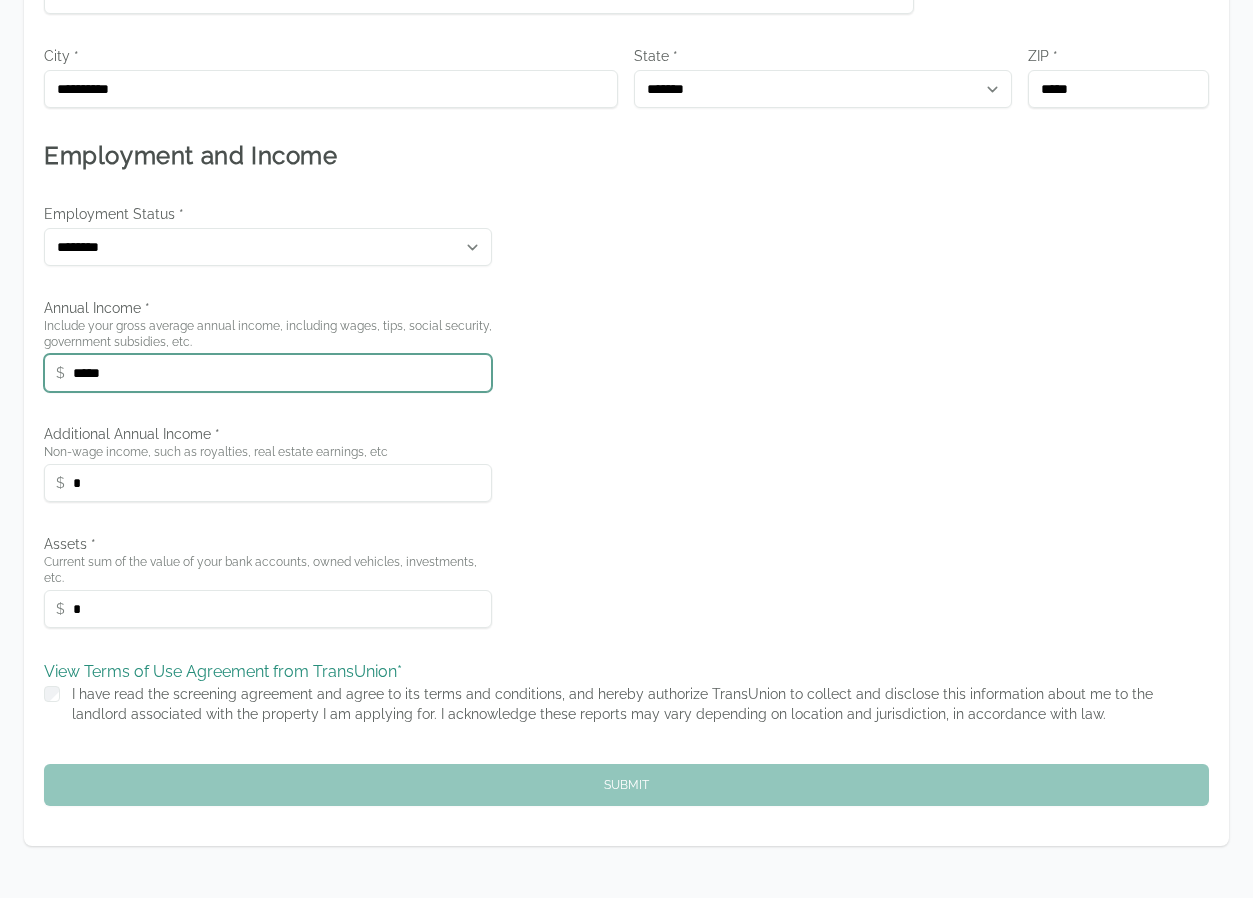 click on "*****" at bounding box center [268, 373] 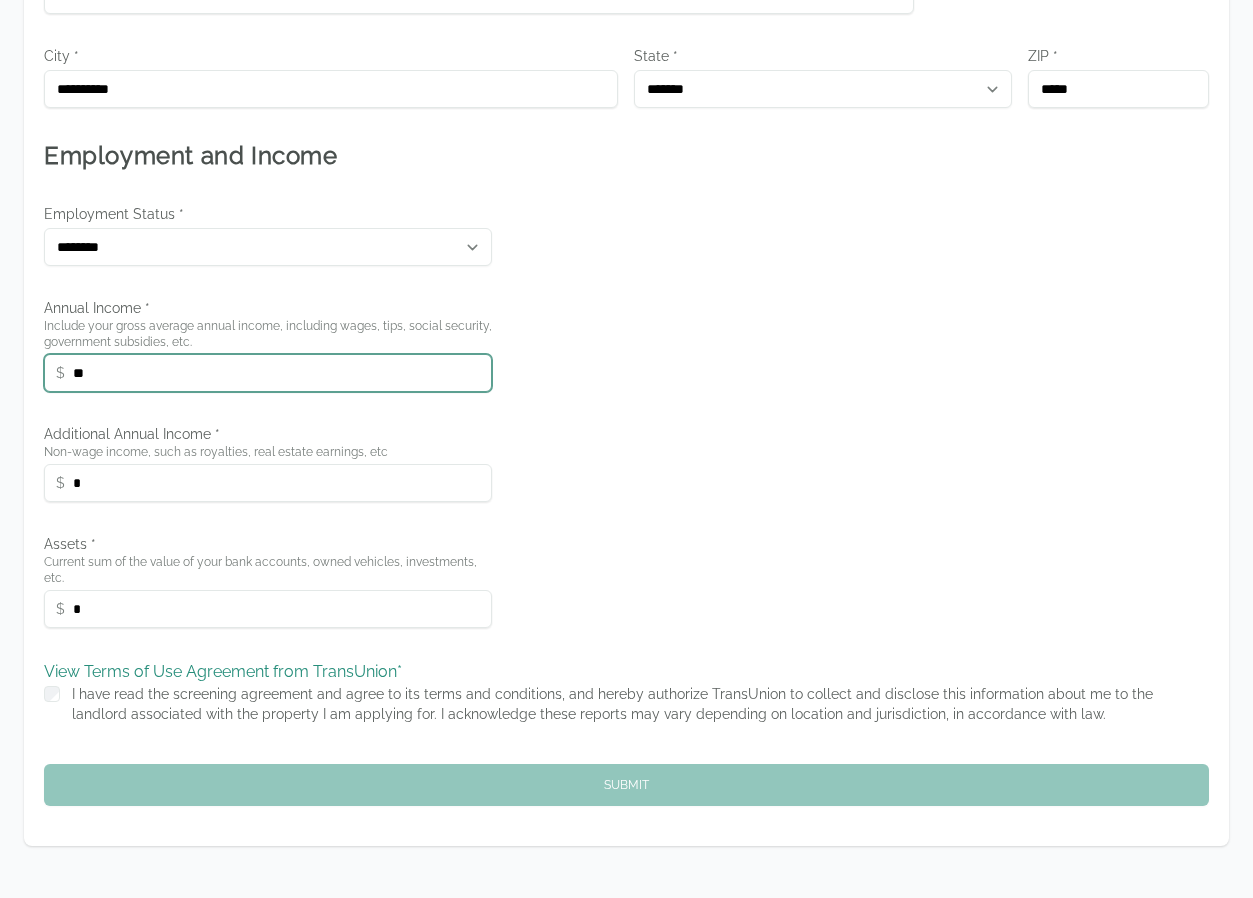 type on "*" 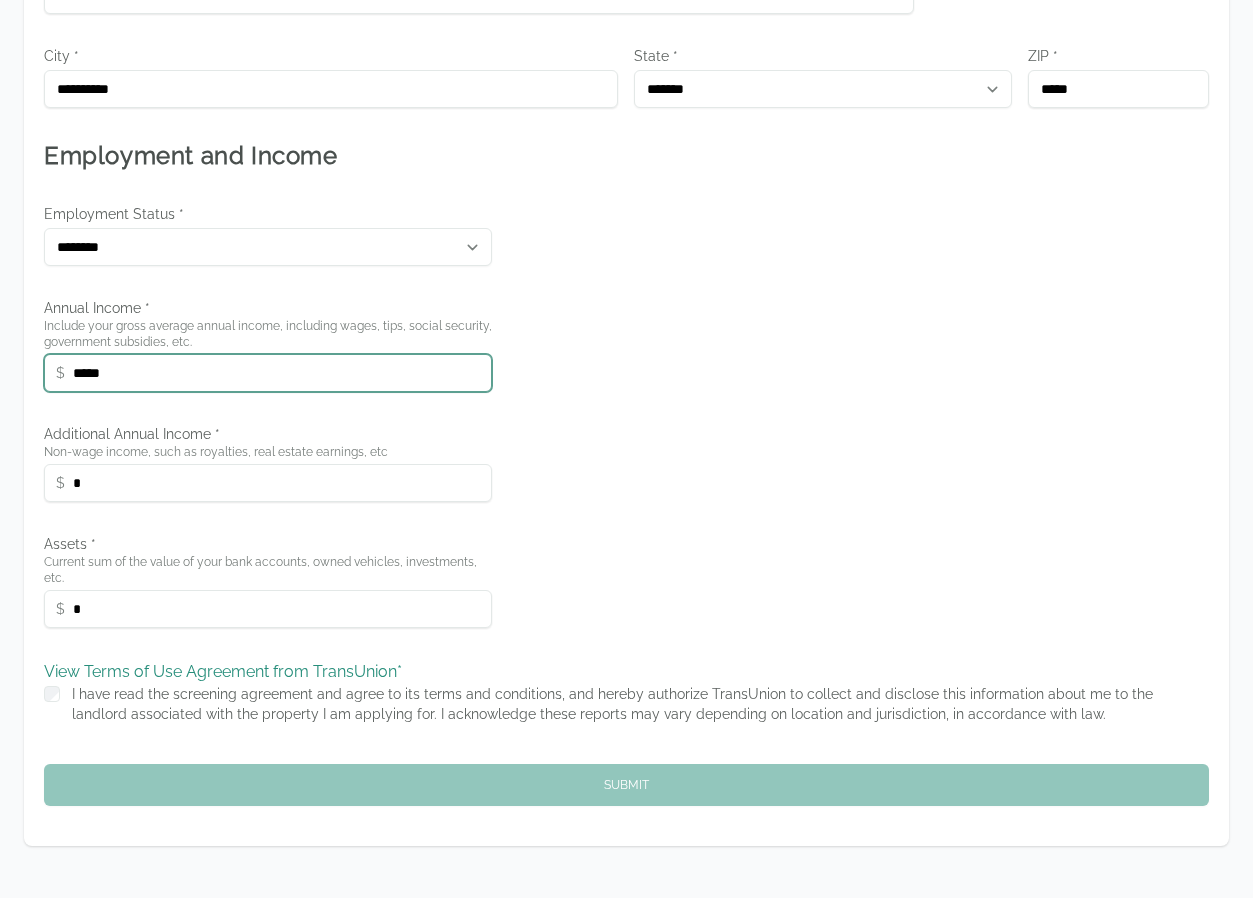 type on "*****" 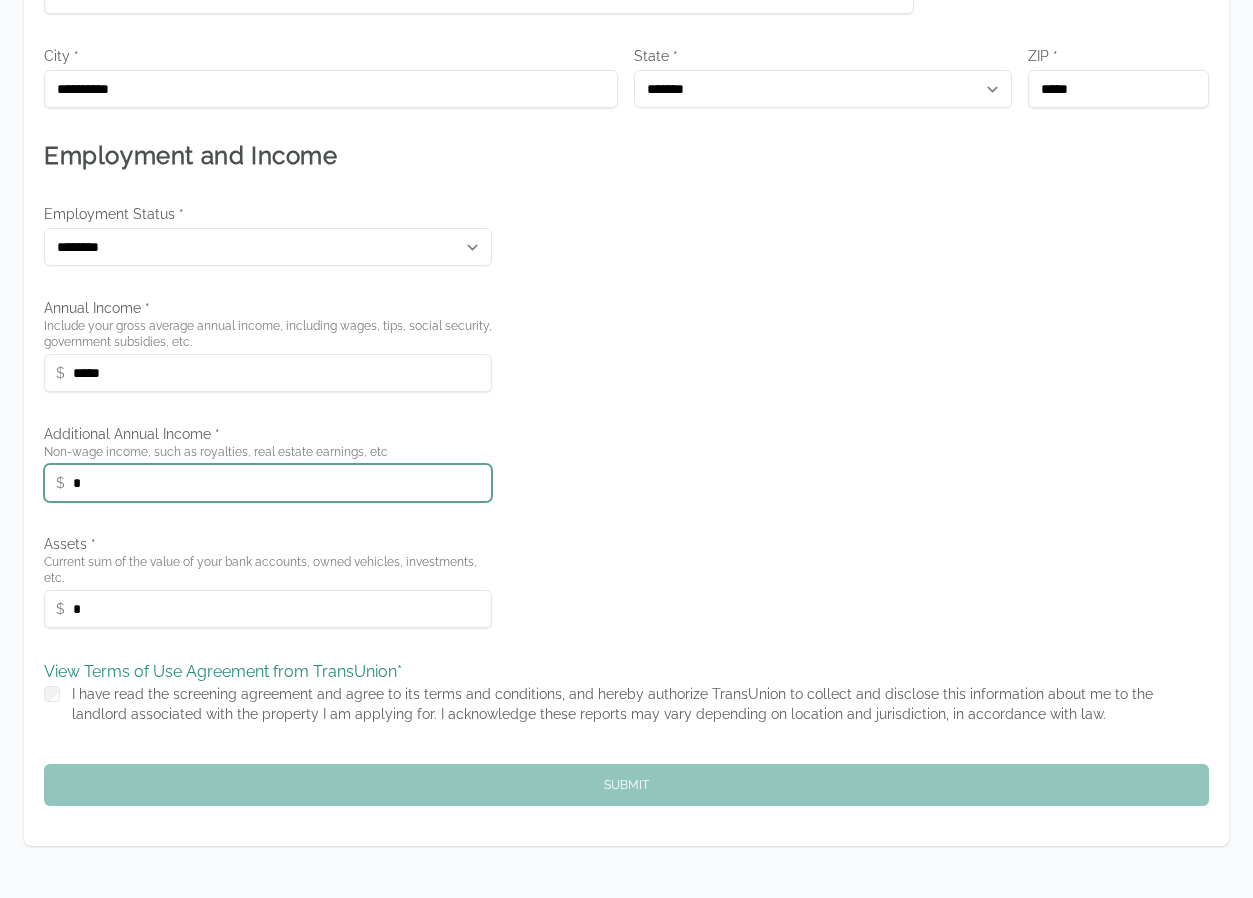 click on "*" at bounding box center (268, 483) 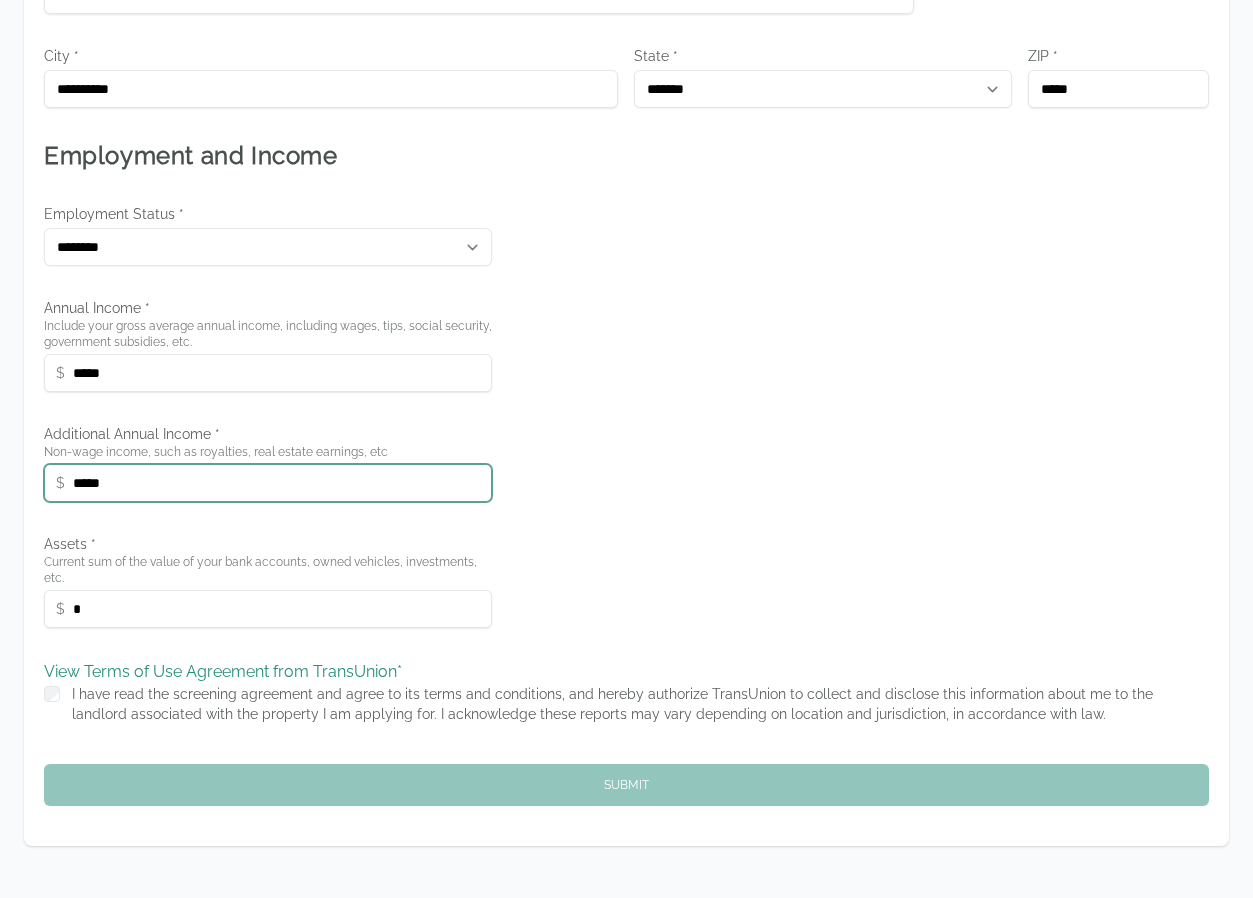 type on "*****" 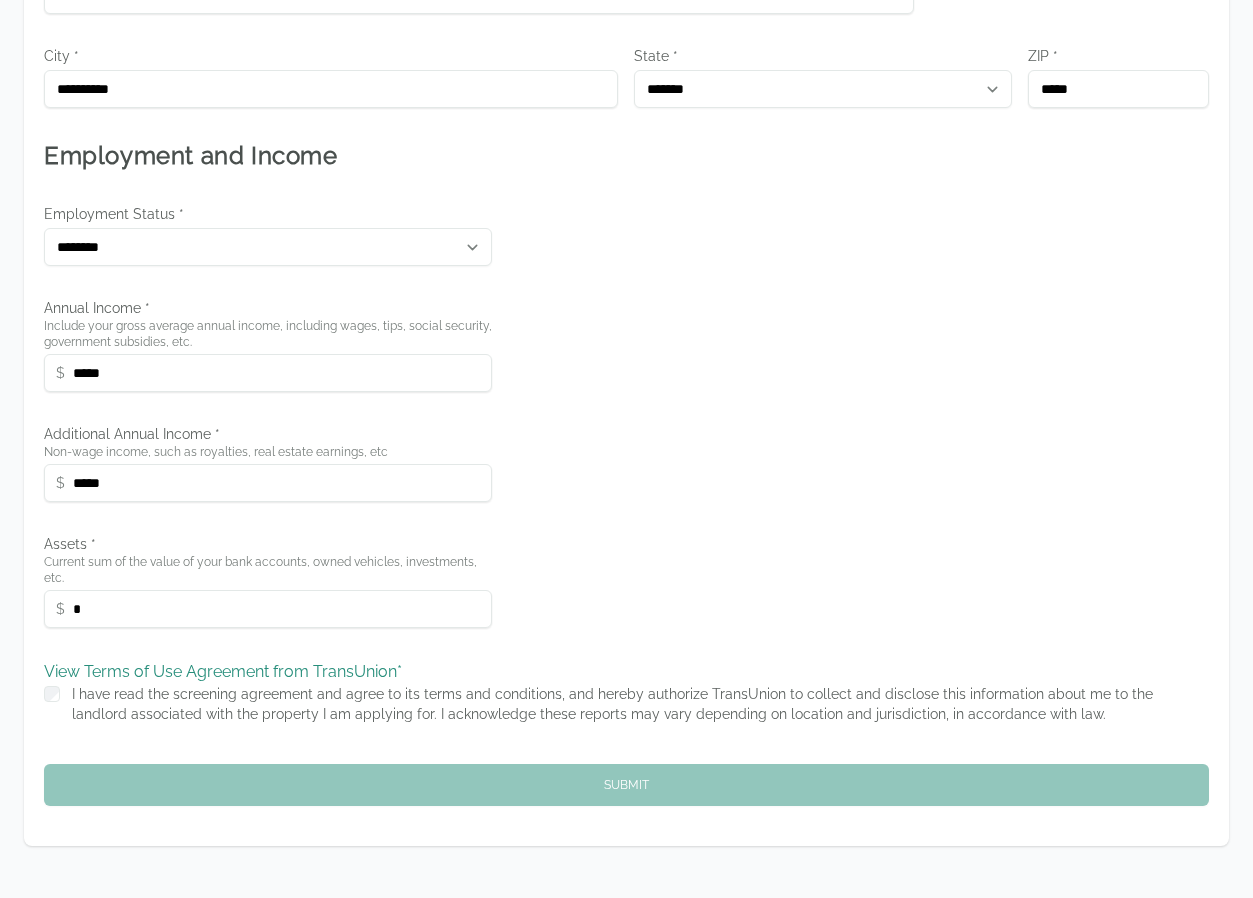 click on "**********" at bounding box center (626, 160) 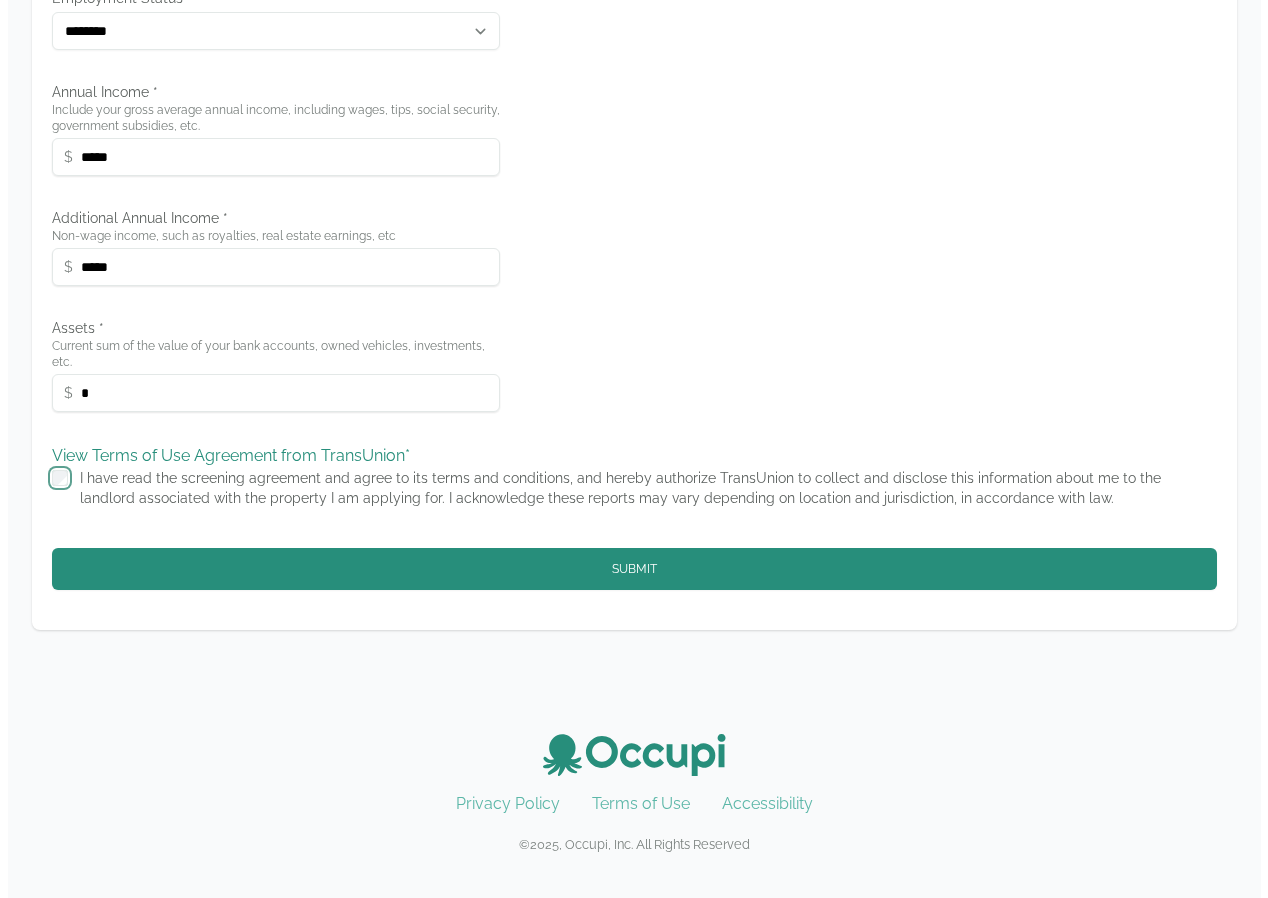 scroll, scrollTop: 846, scrollLeft: 0, axis: vertical 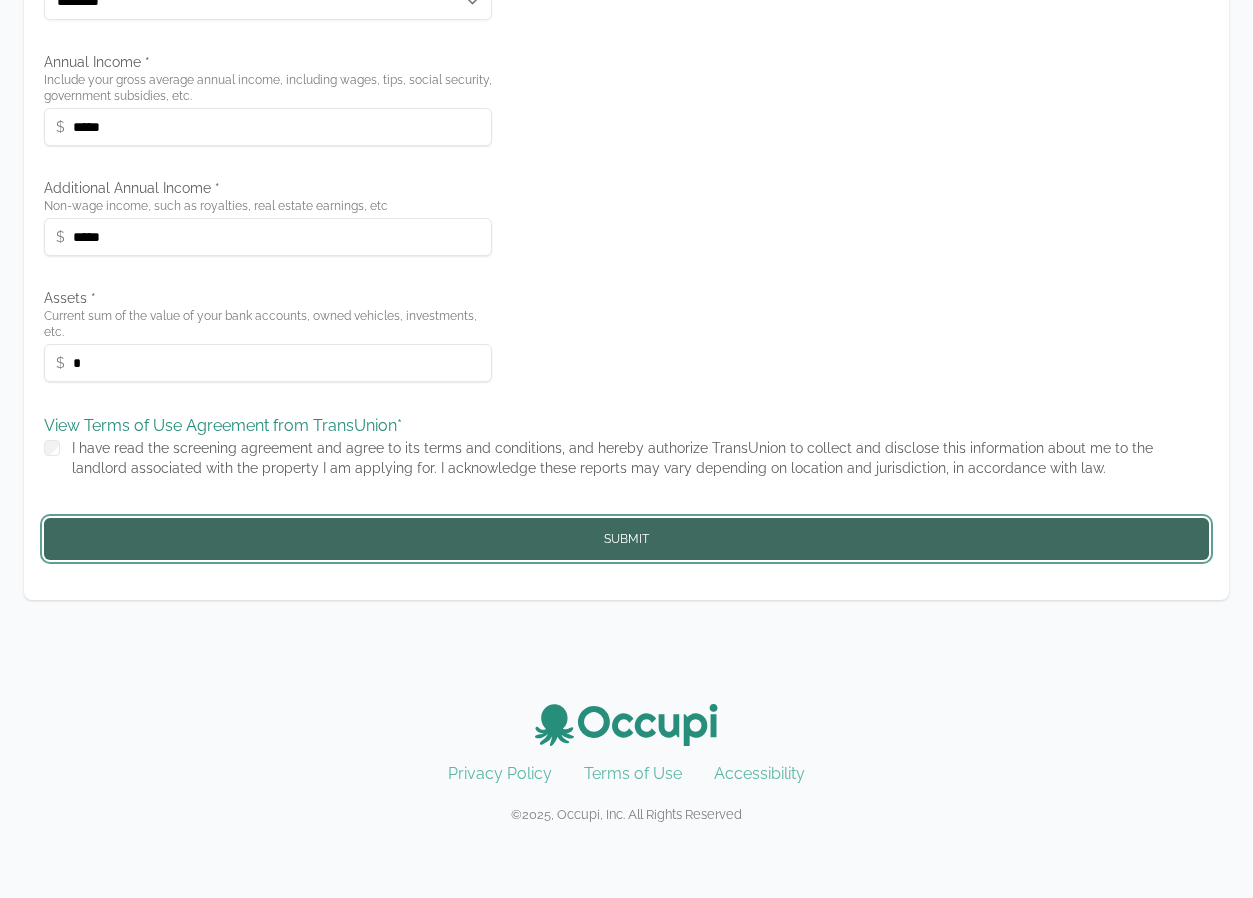 click on "Submit" at bounding box center [626, 539] 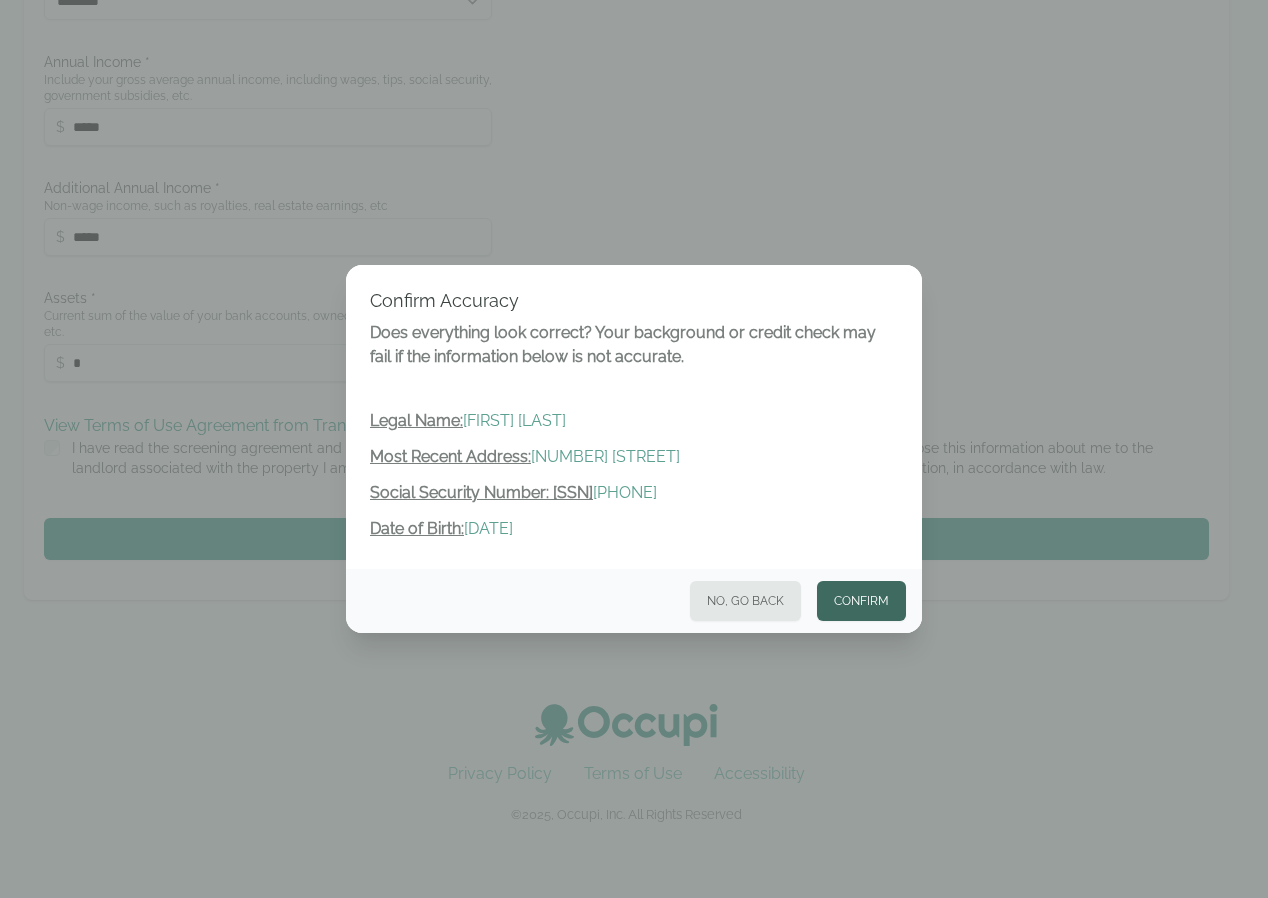 click on "Confirm" at bounding box center (861, 601) 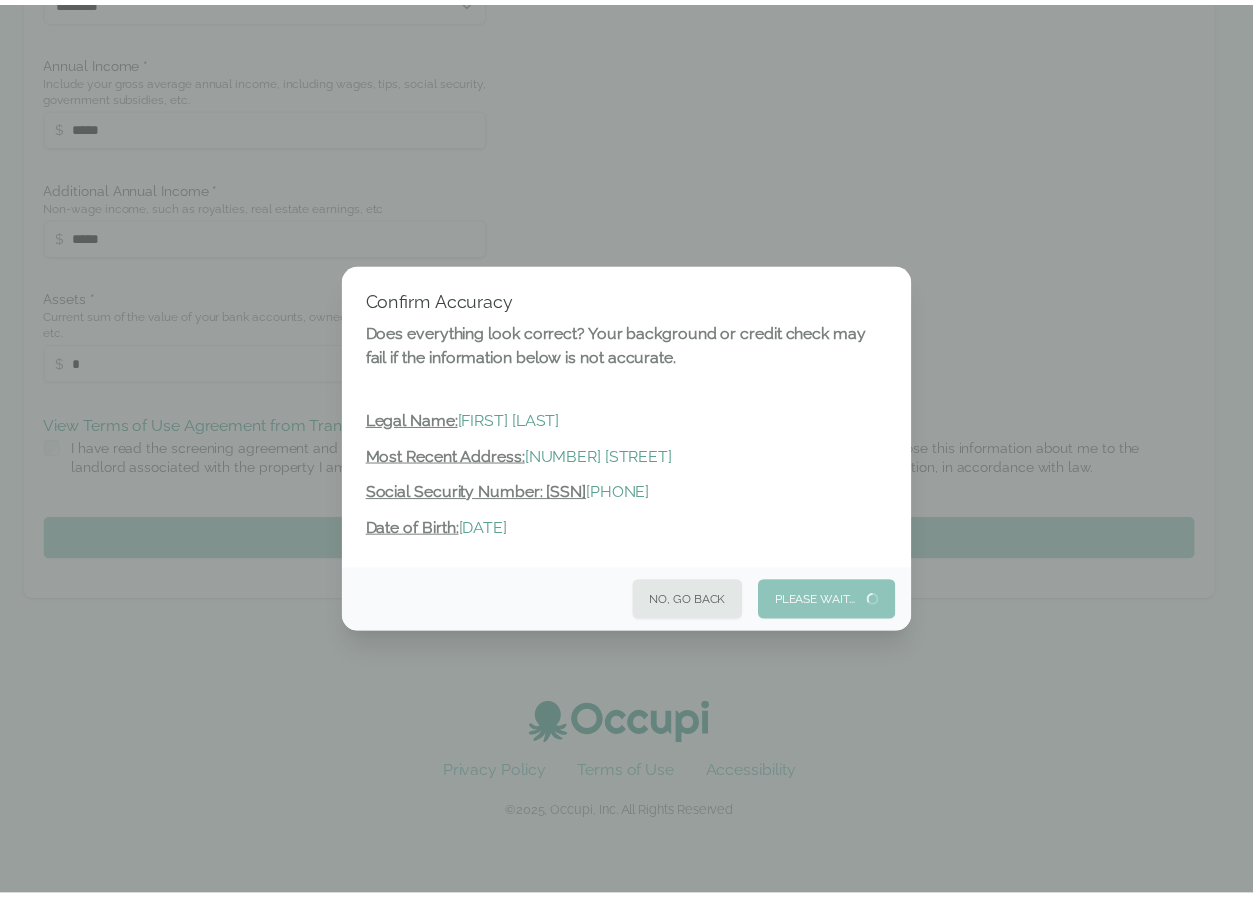 scroll, scrollTop: 0, scrollLeft: 0, axis: both 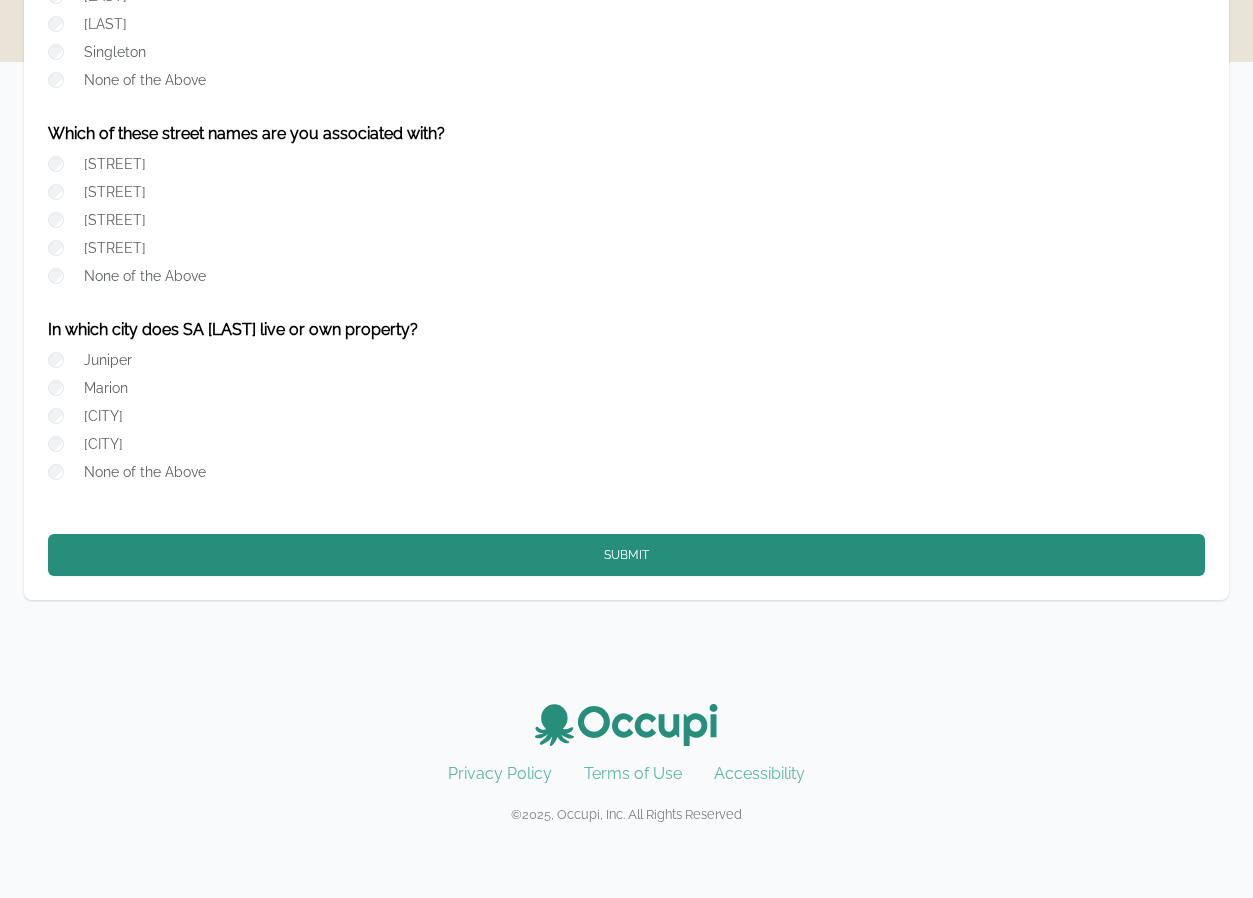 click at bounding box center [60, 416] 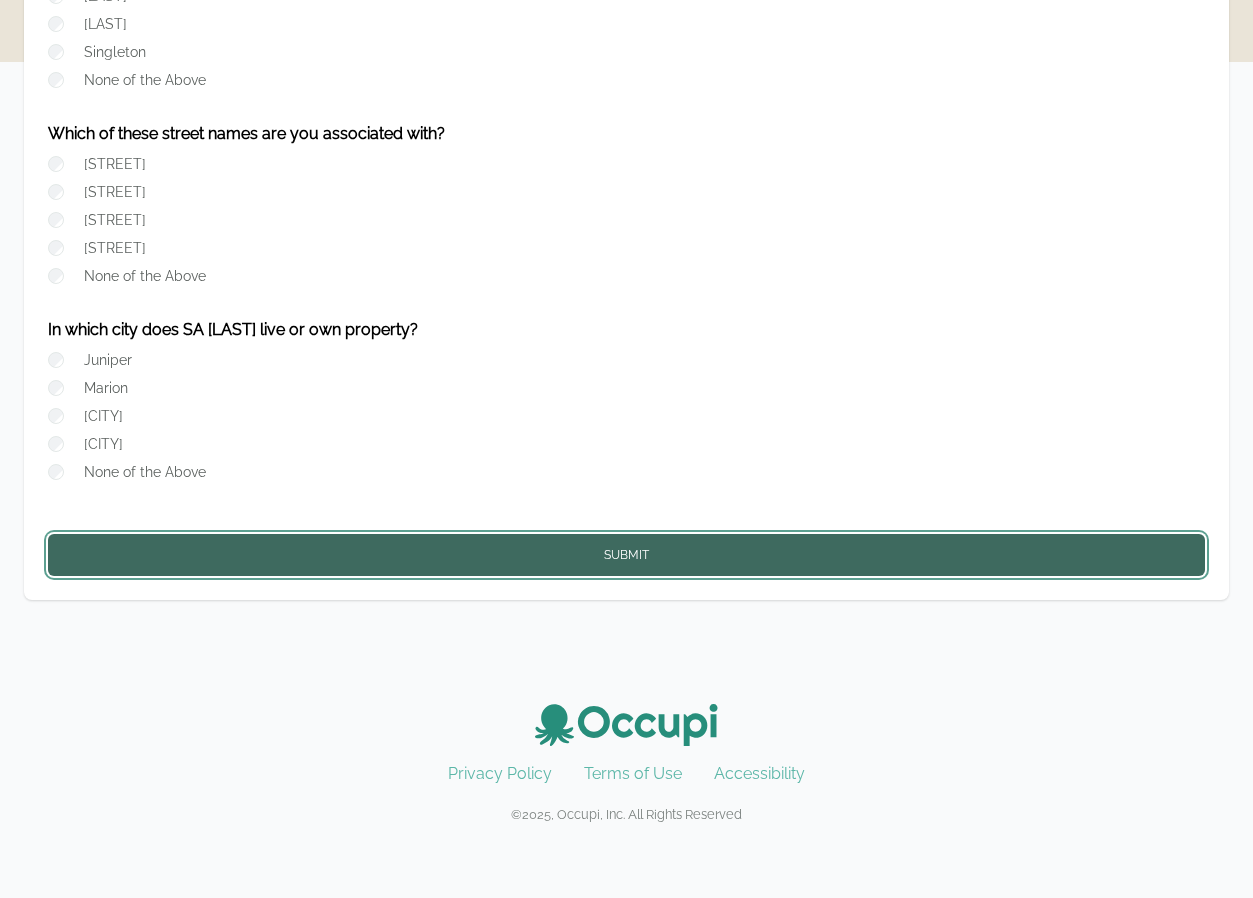 click on "Submit" at bounding box center (626, 555) 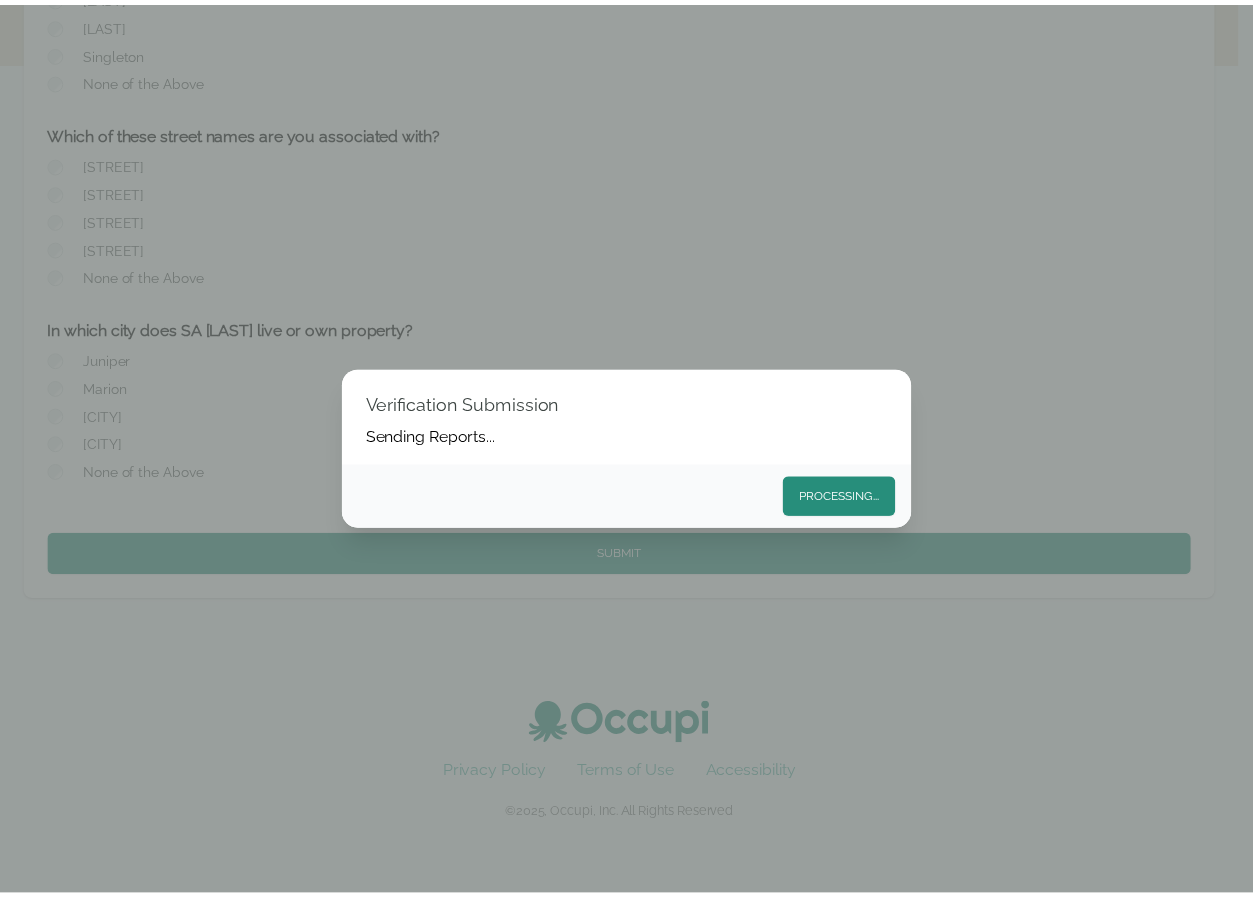 scroll, scrollTop: 0, scrollLeft: 0, axis: both 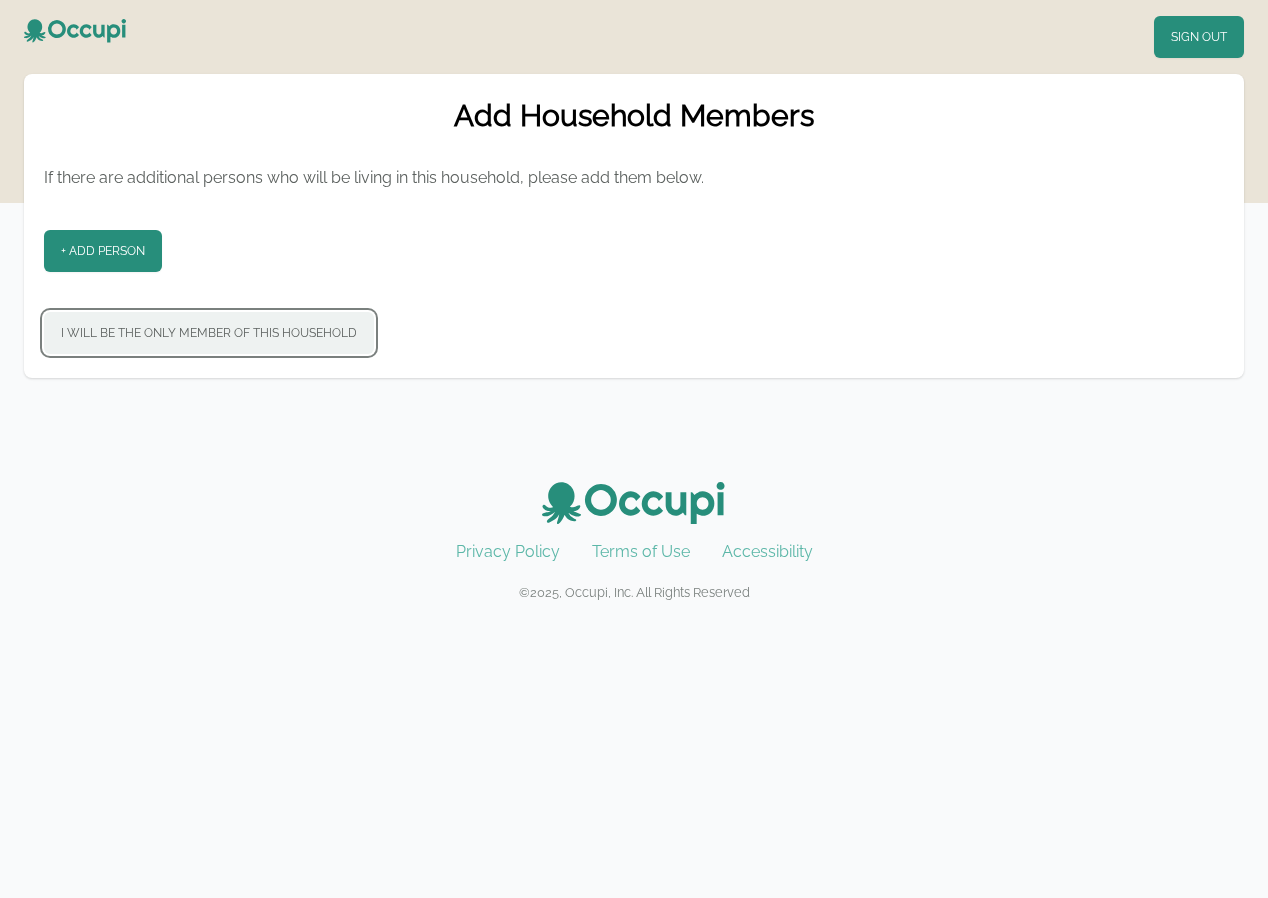 click on "I will be the only member of this household" at bounding box center [209, 333] 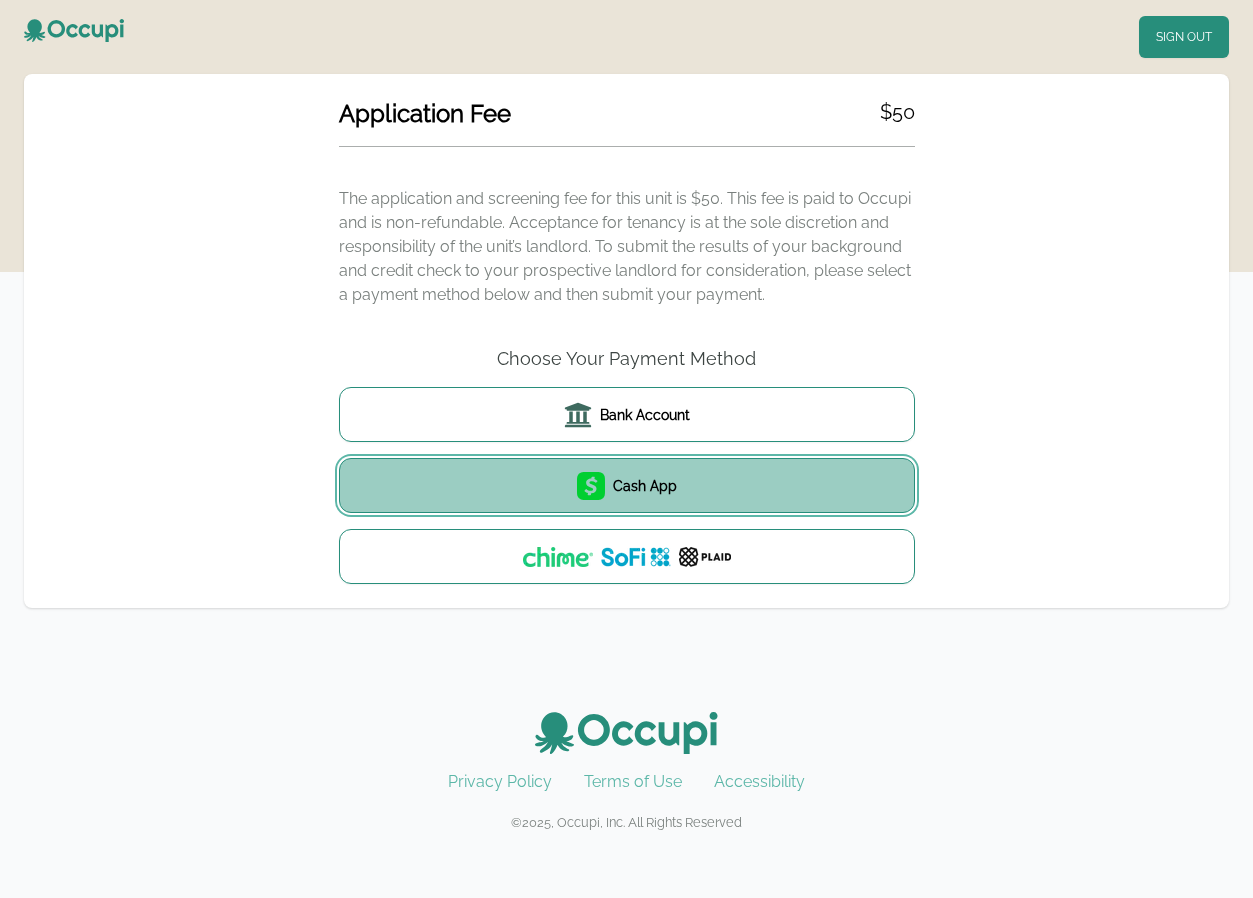 click on "Cash App" at bounding box center [645, 486] 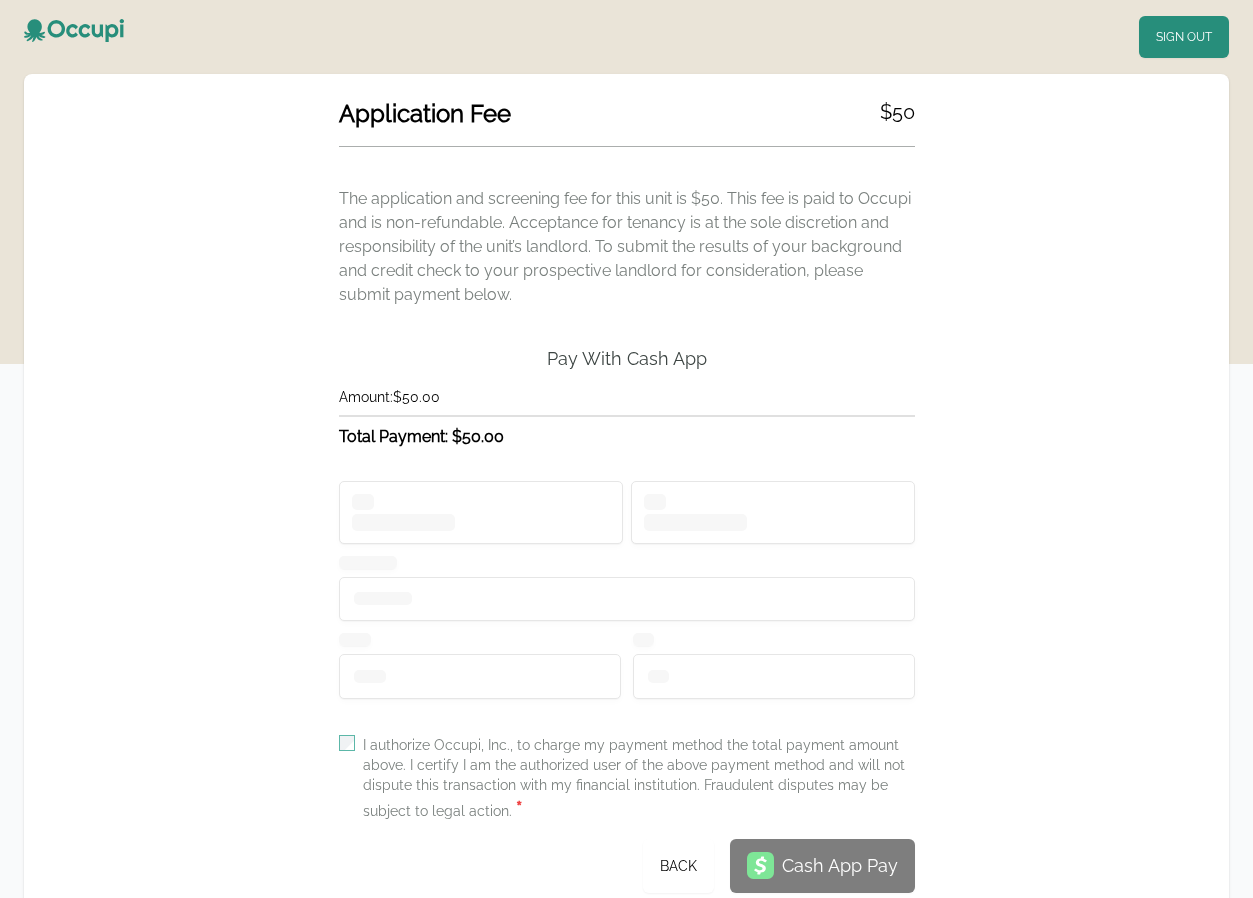 click at bounding box center (627, 596) 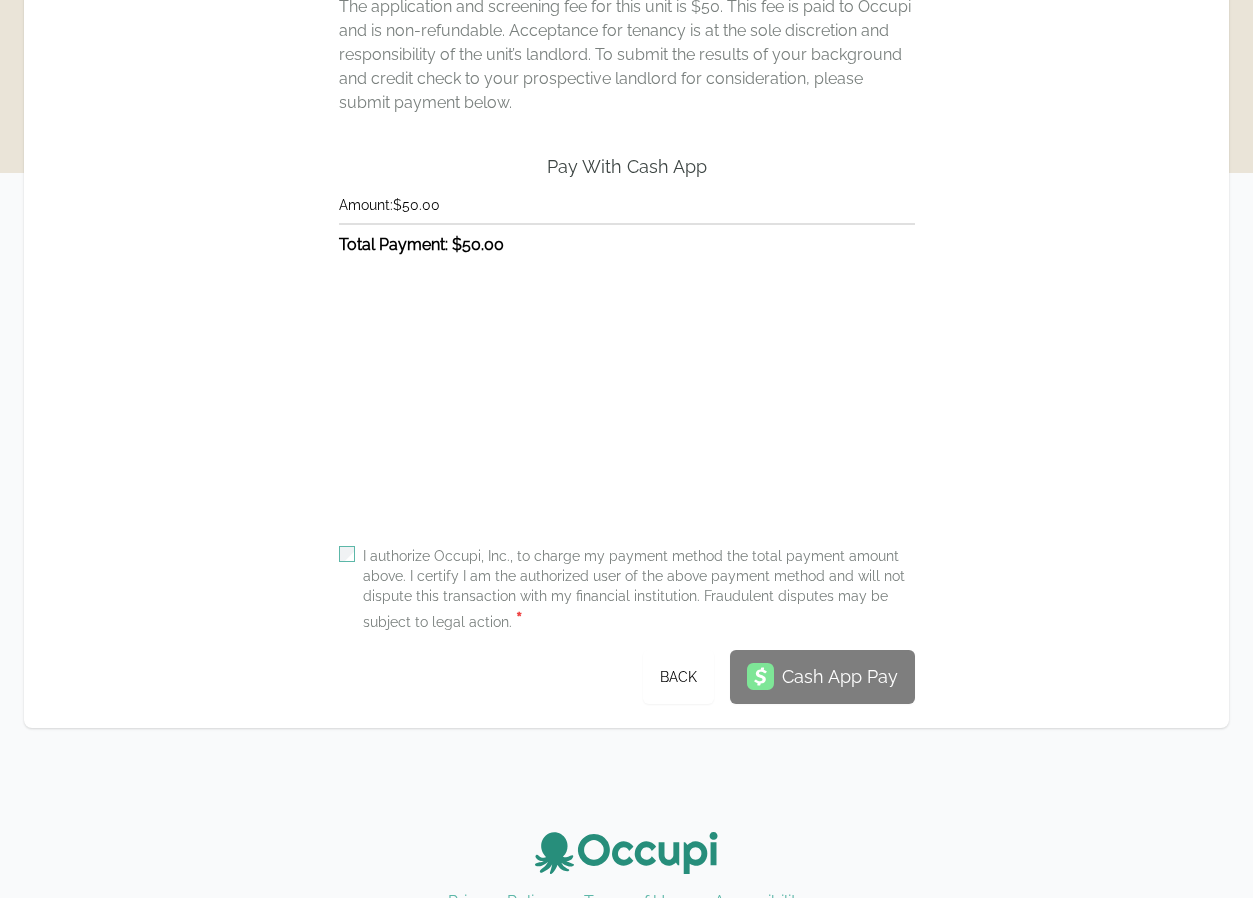scroll, scrollTop: 200, scrollLeft: 0, axis: vertical 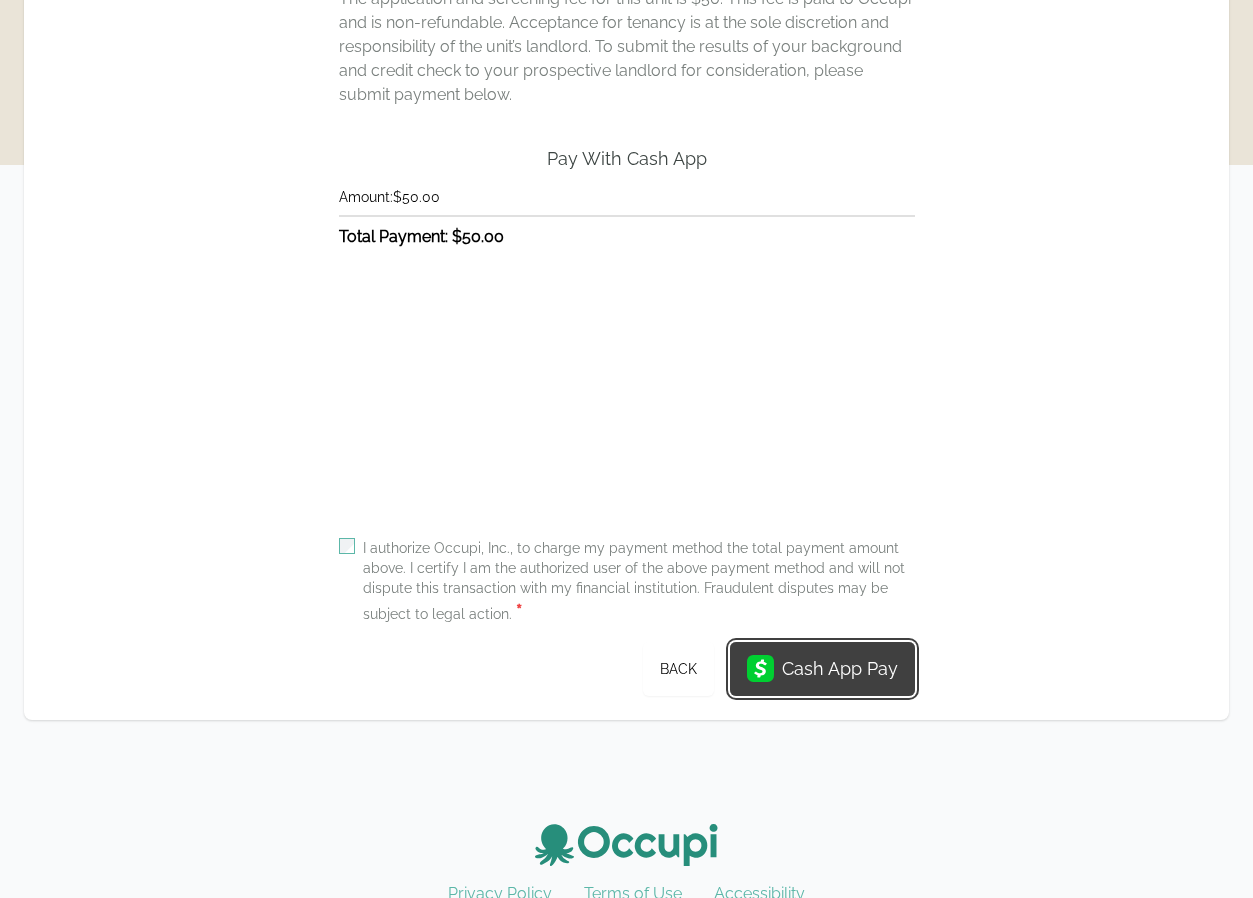 click on "Cash App Pay" at bounding box center (840, 669) 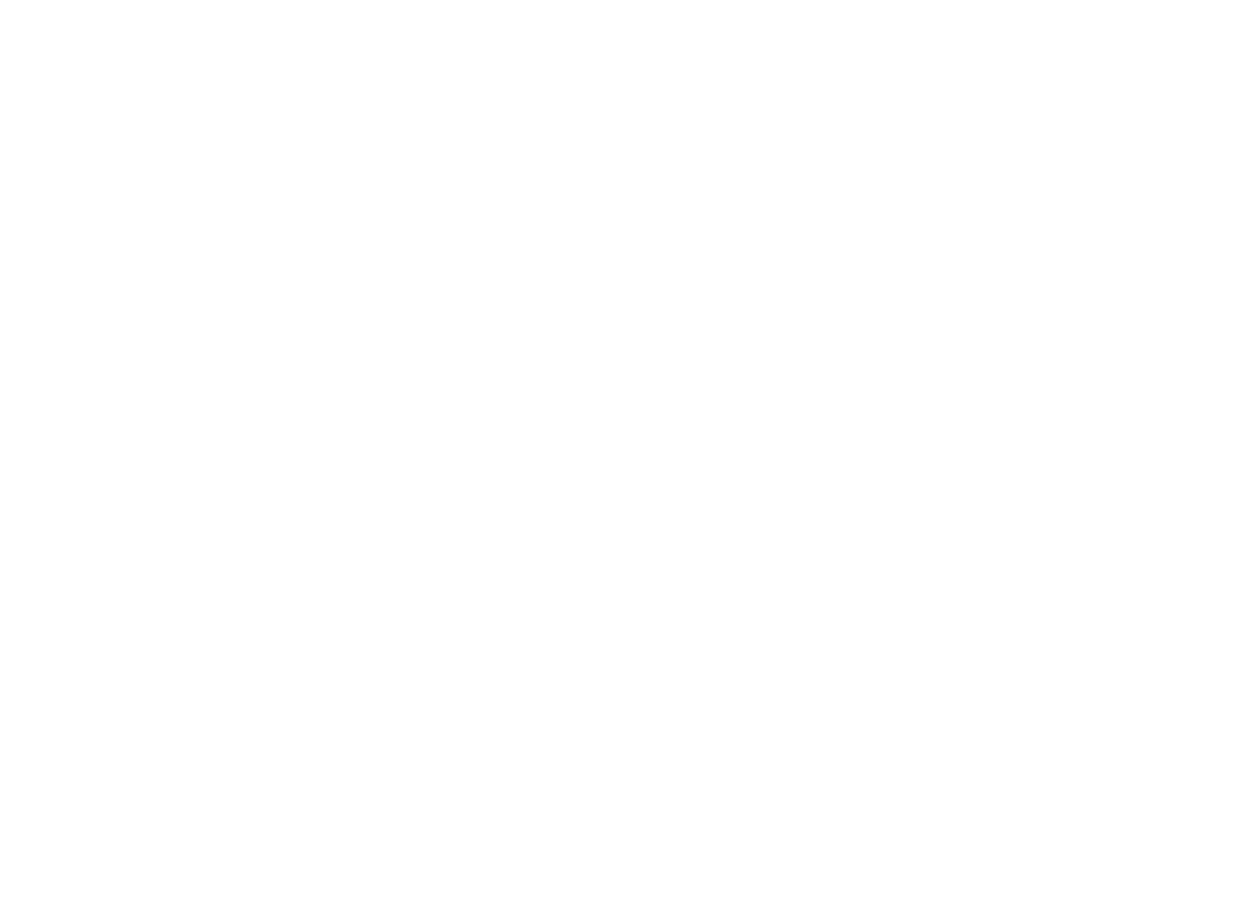 scroll, scrollTop: 0, scrollLeft: 0, axis: both 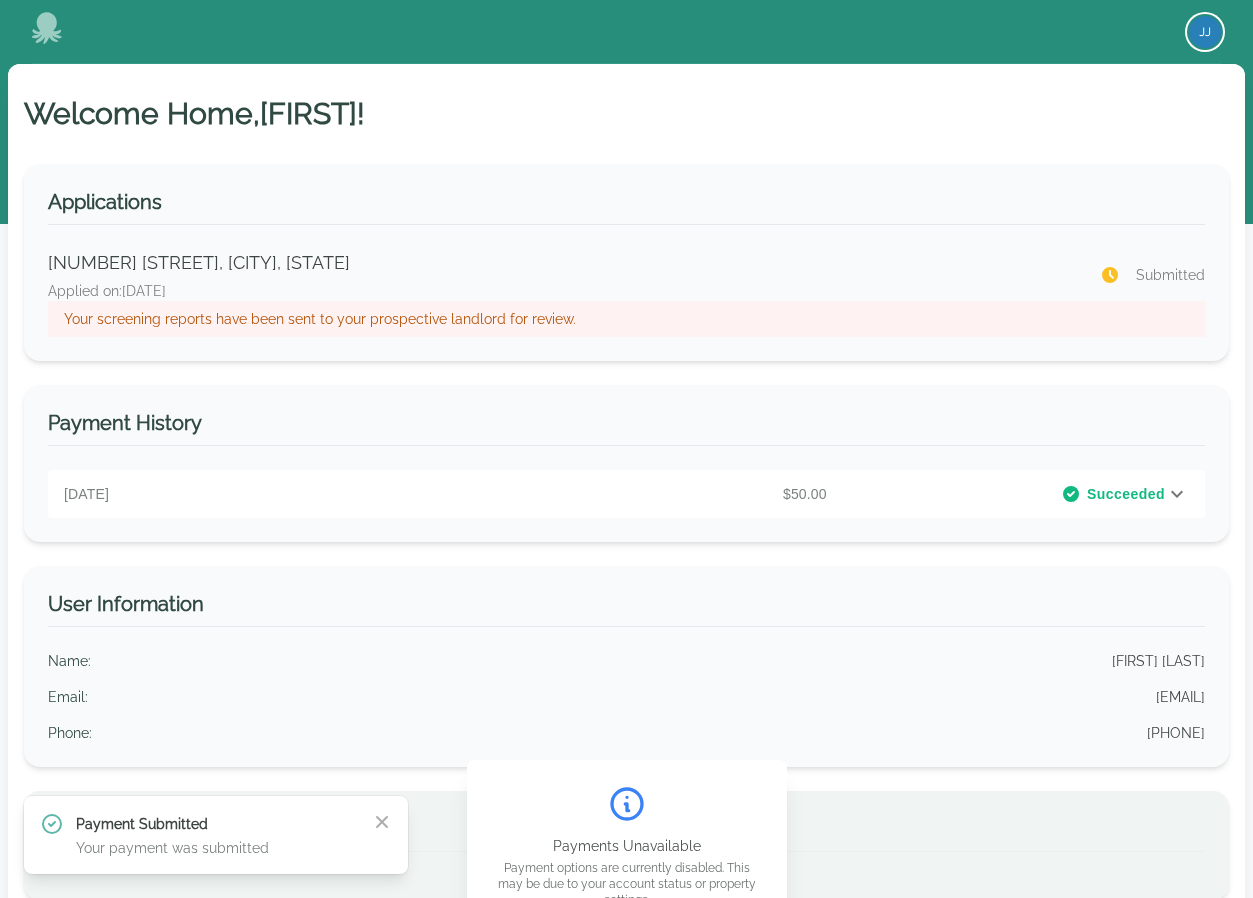 click at bounding box center [1205, 32] 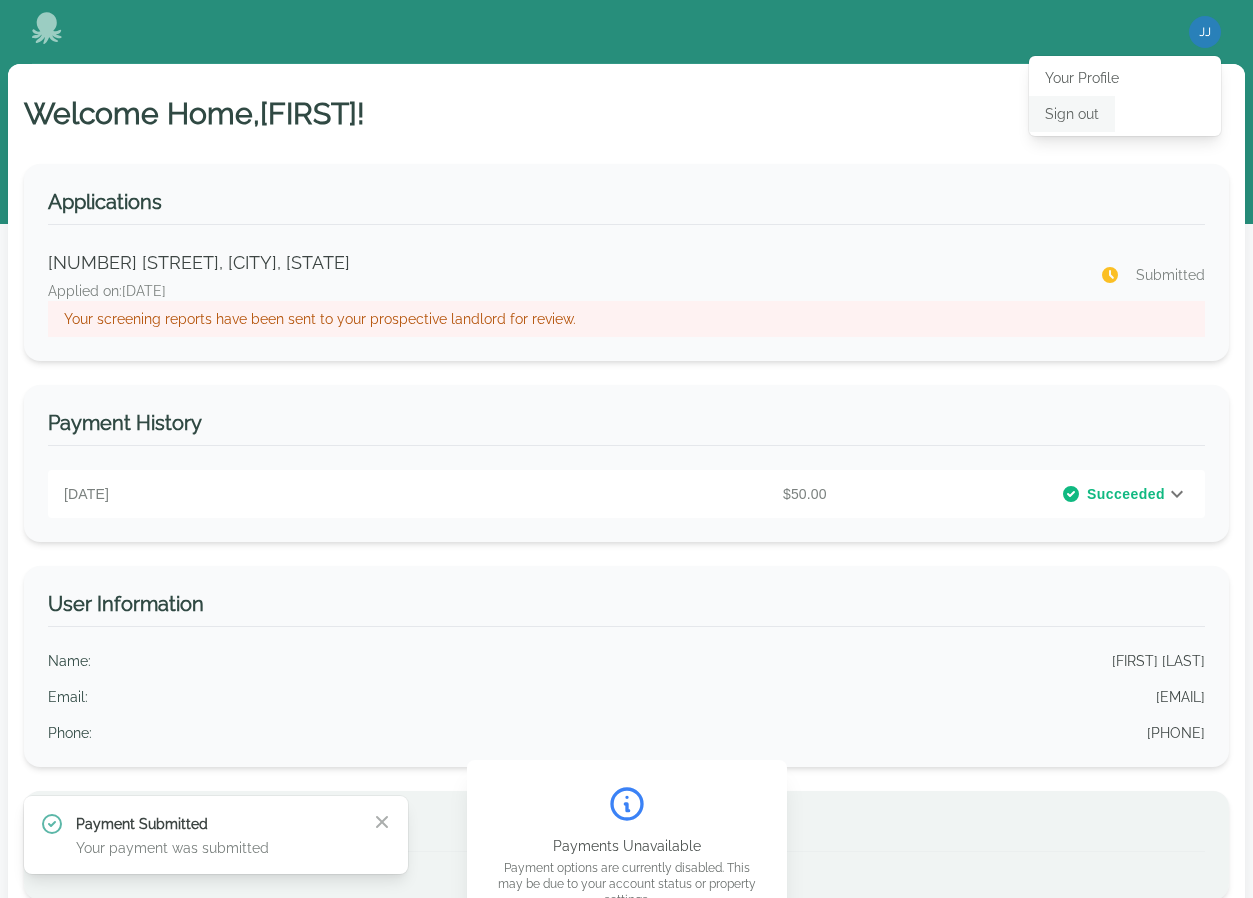 click on "Sign out" at bounding box center [1072, 114] 